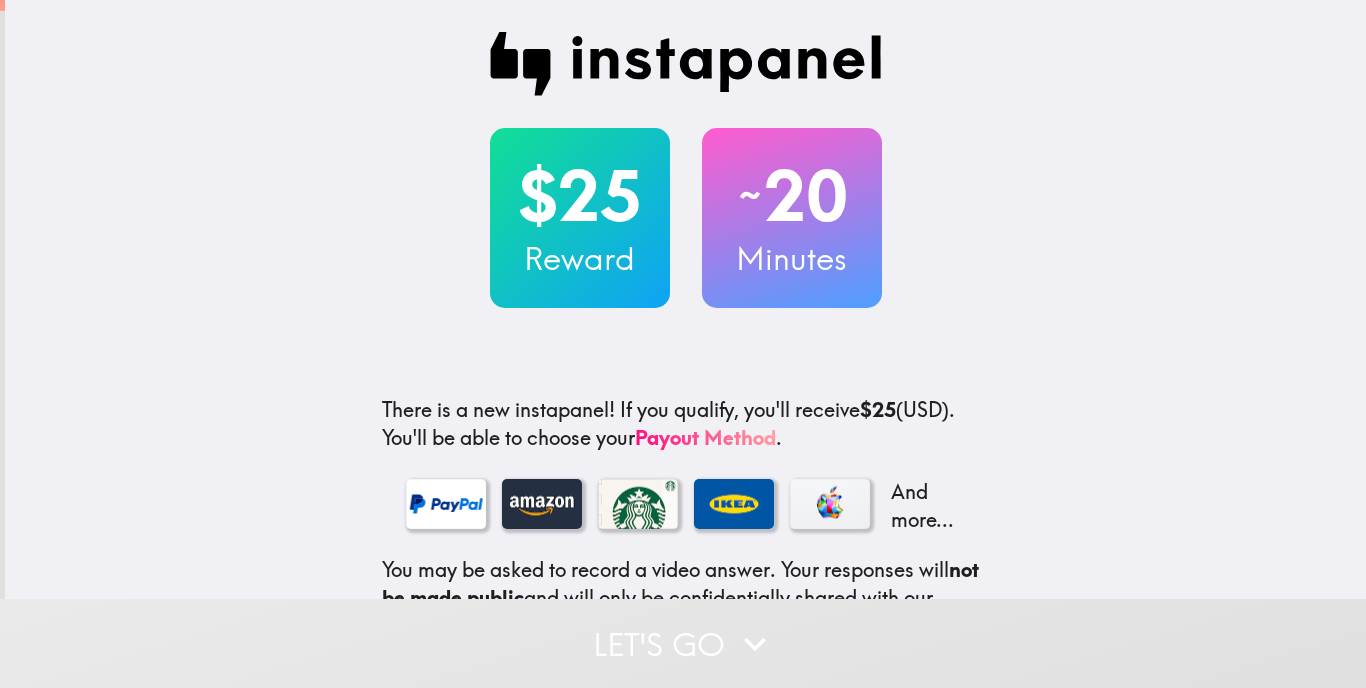 scroll, scrollTop: 0, scrollLeft: 0, axis: both 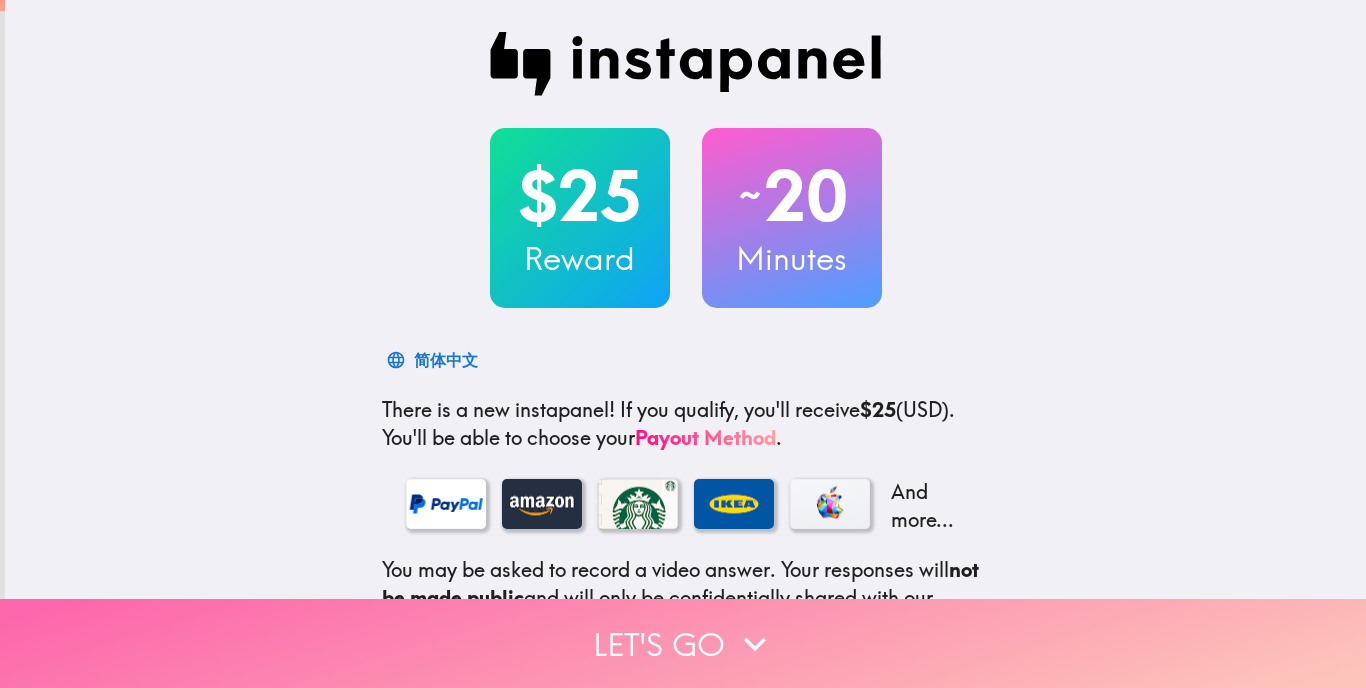 click on "Let's go" at bounding box center [683, 643] 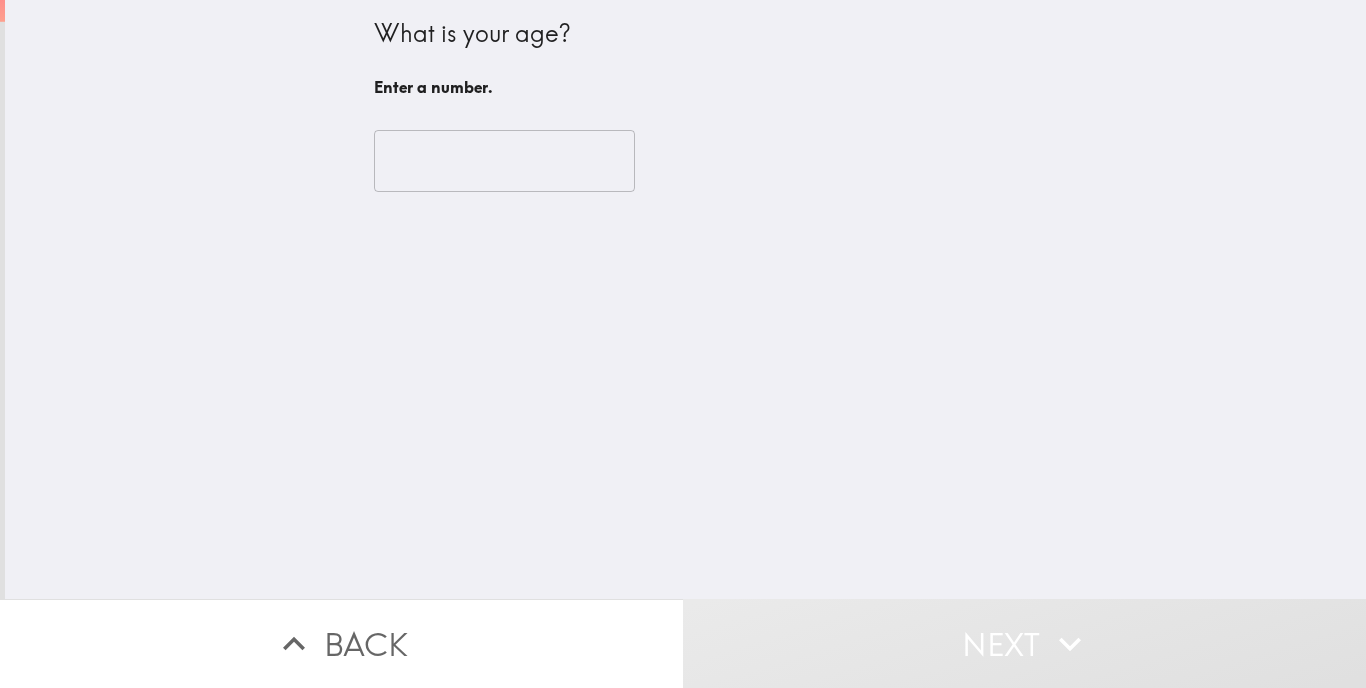 click at bounding box center (504, 161) 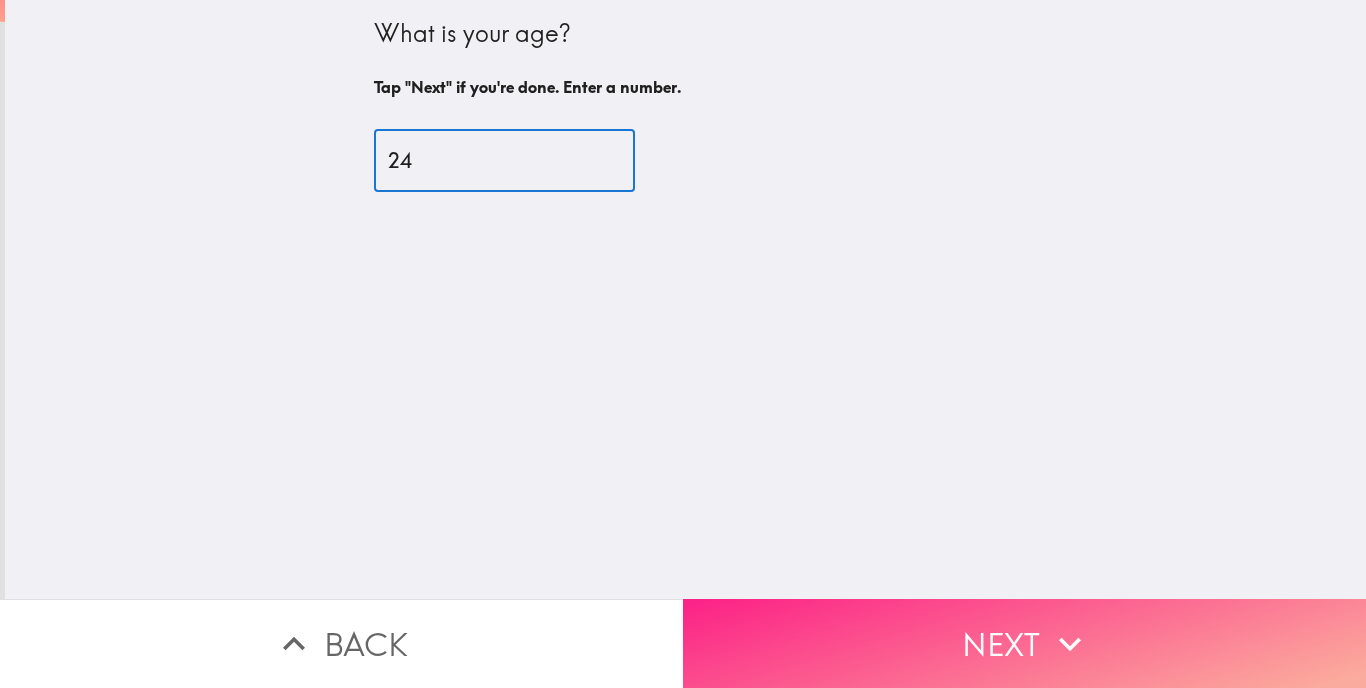 type on "24" 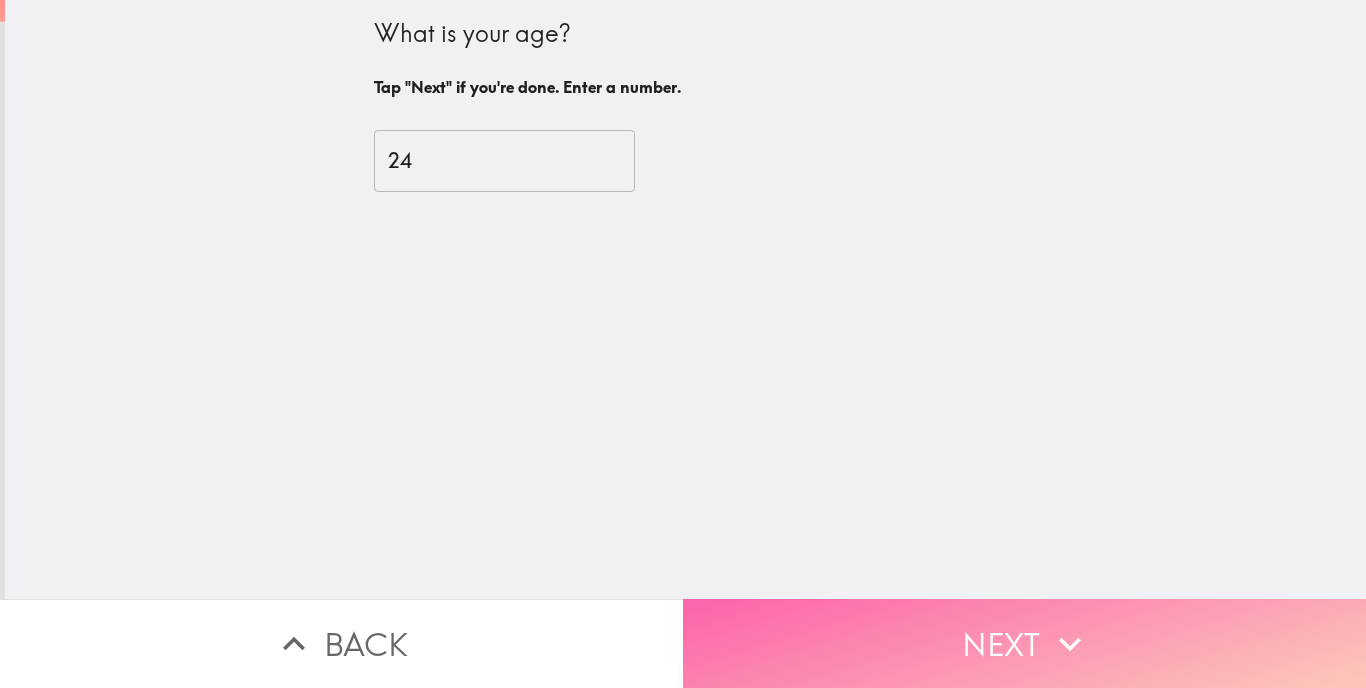 click on "Next" at bounding box center (1024, 643) 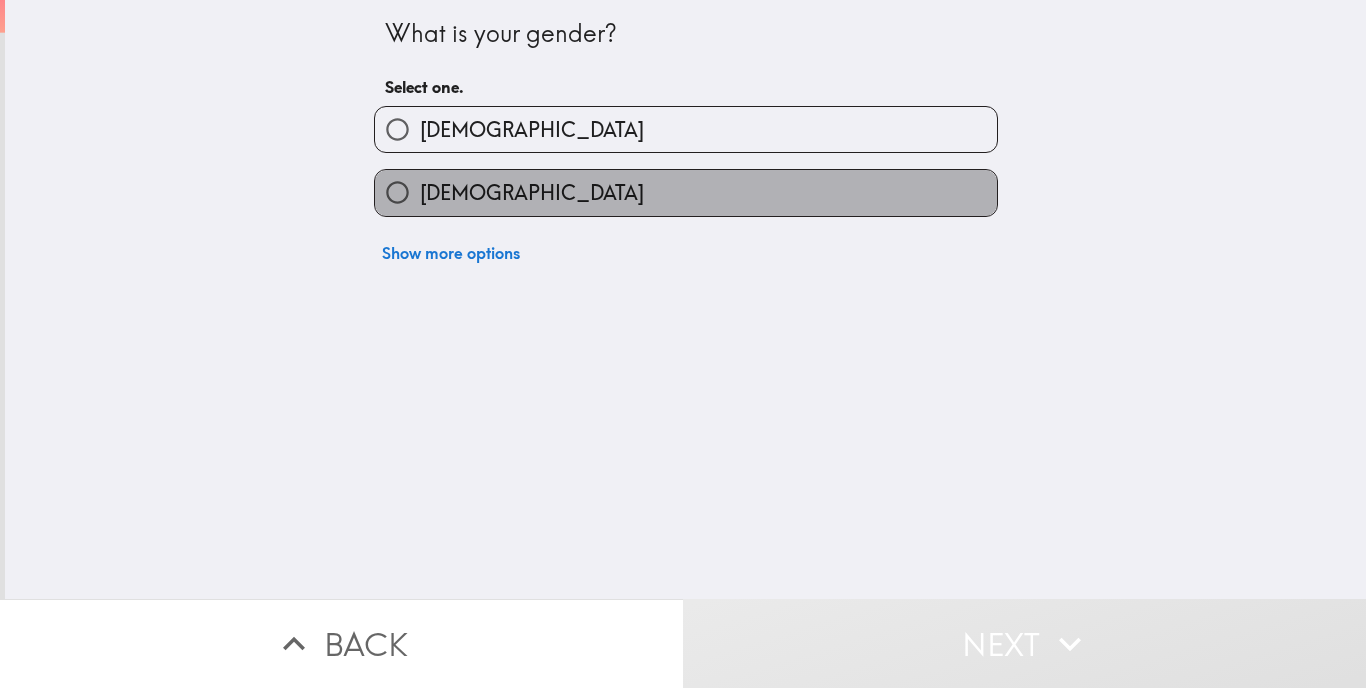 click on "Female" at bounding box center [686, 192] 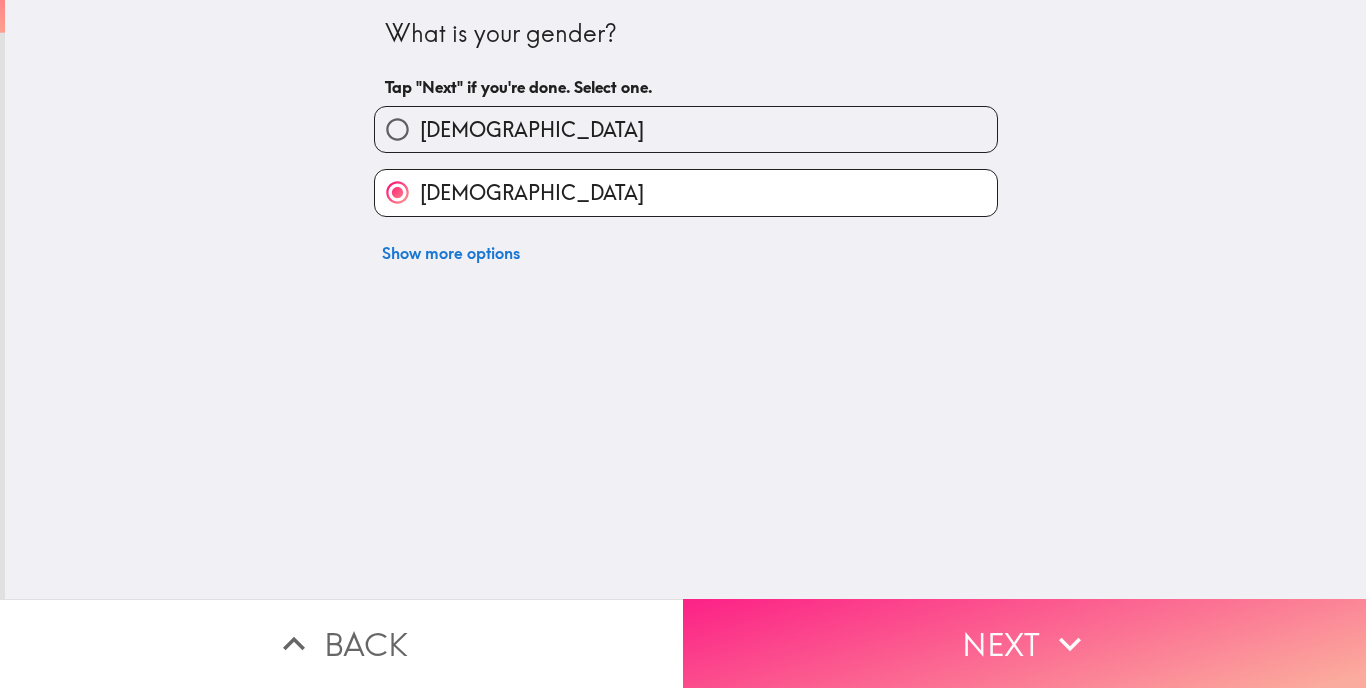 click on "Next" at bounding box center (1024, 643) 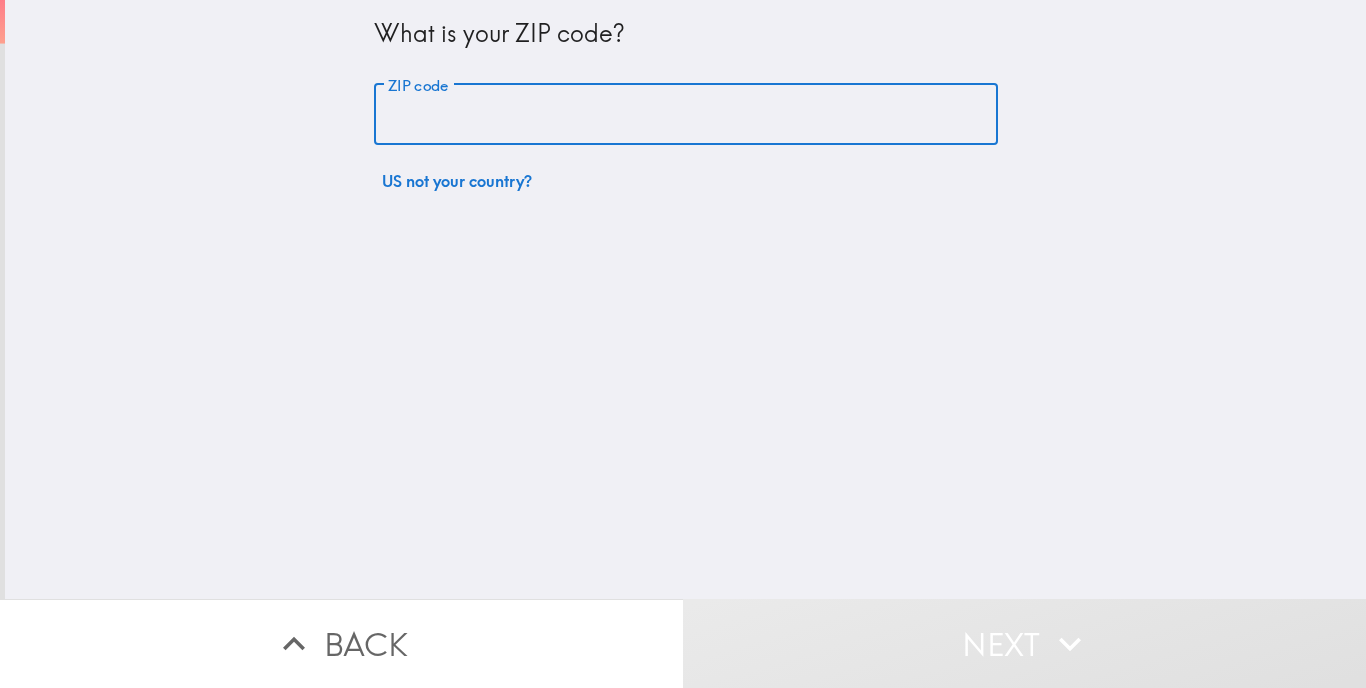 click on "ZIP code" at bounding box center (686, 115) 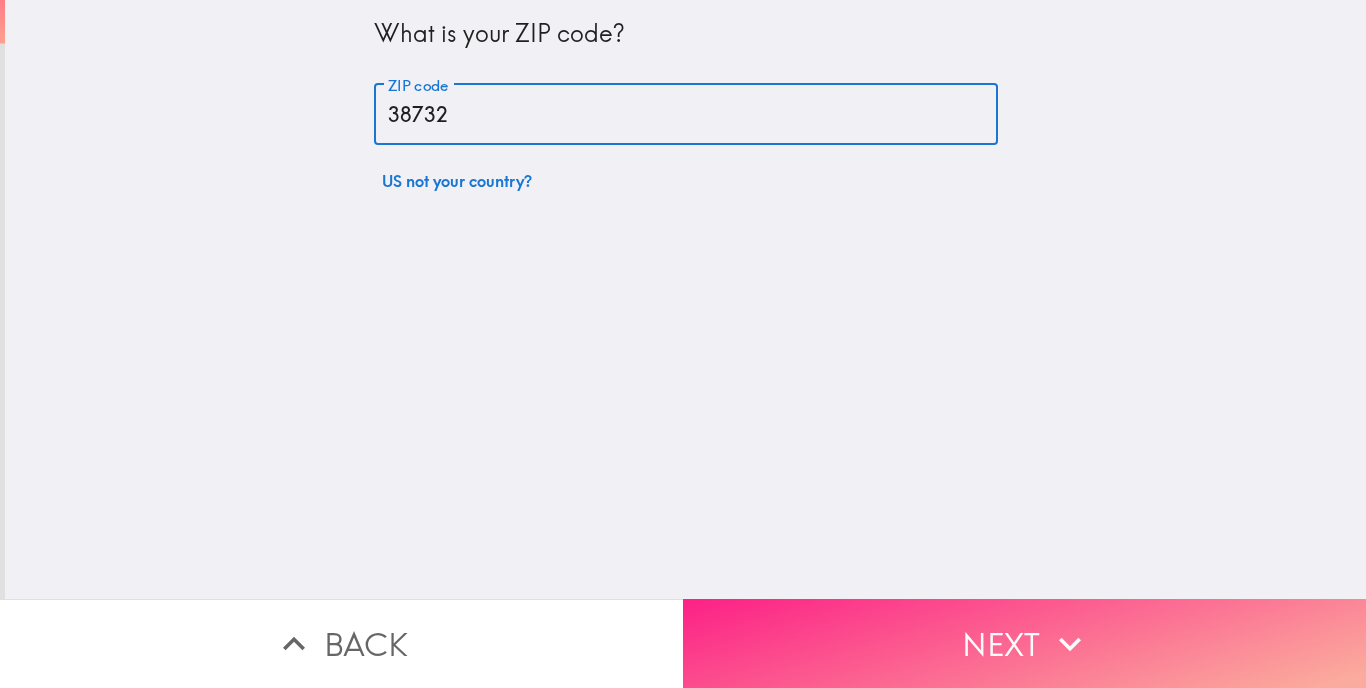 type on "38732" 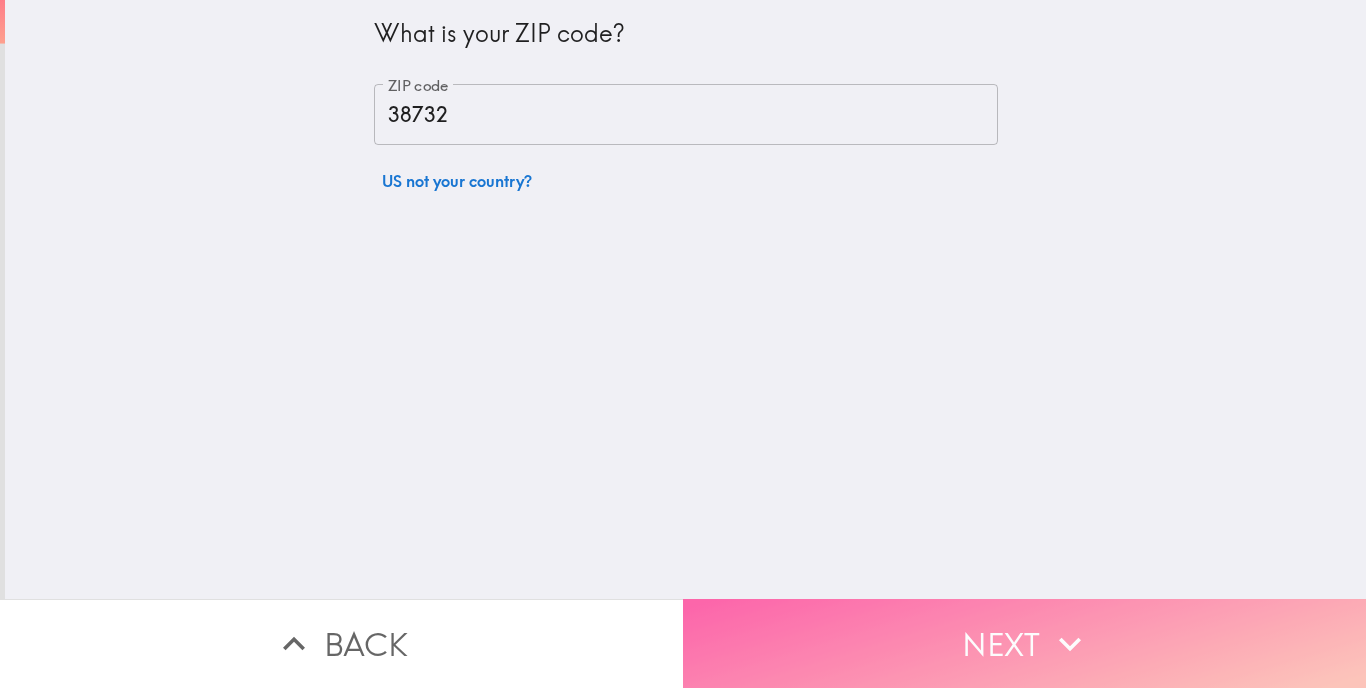 click on "Next" at bounding box center [1024, 643] 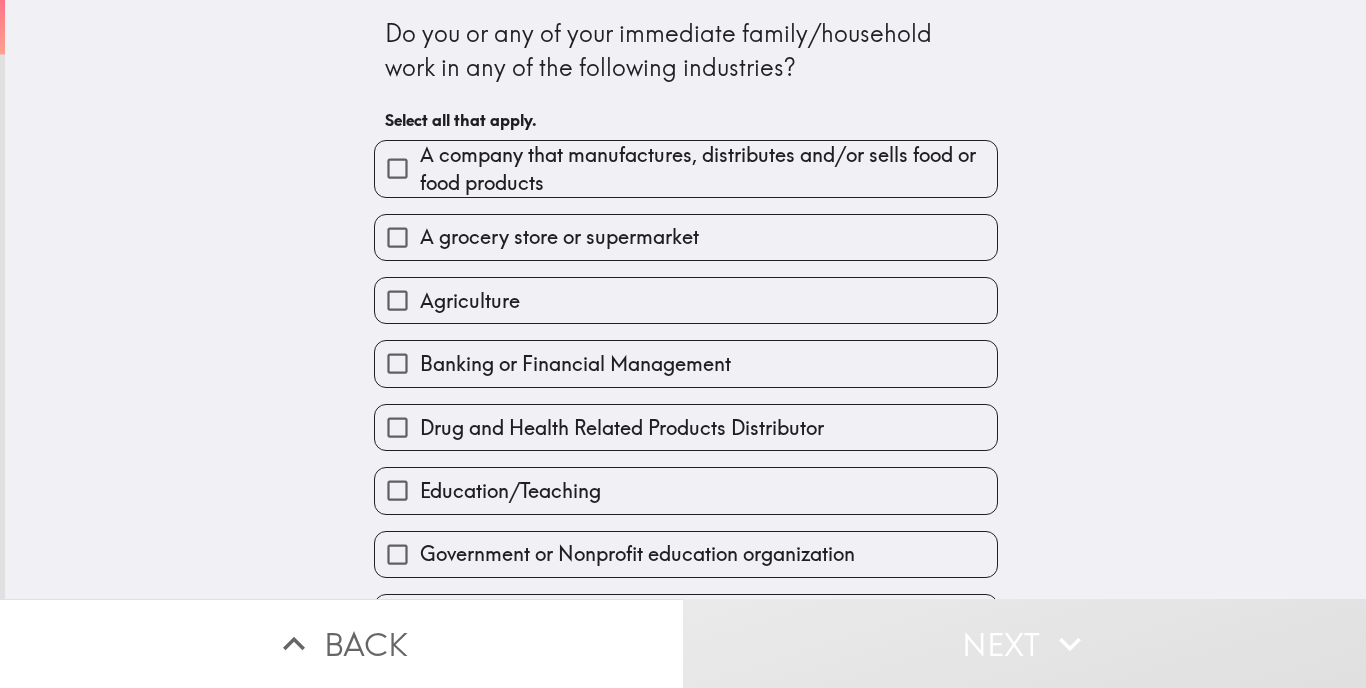 click on "Do you or any of your immediate family/household work in any of the following industries? Select all that apply. A company that manufactures, distributes and/or sells food or food products A grocery store or supermarket Agriculture Banking or Financial Management Drug and Health Related Products Distributor Education/Teaching Government or Nonprofit education organization Government or Nonprofit immigration organization Insurance Law enforcement Marketing, marketing research, advertising, public relations or media firm Medical field Military Travel agency None of the above" at bounding box center (685, 299) 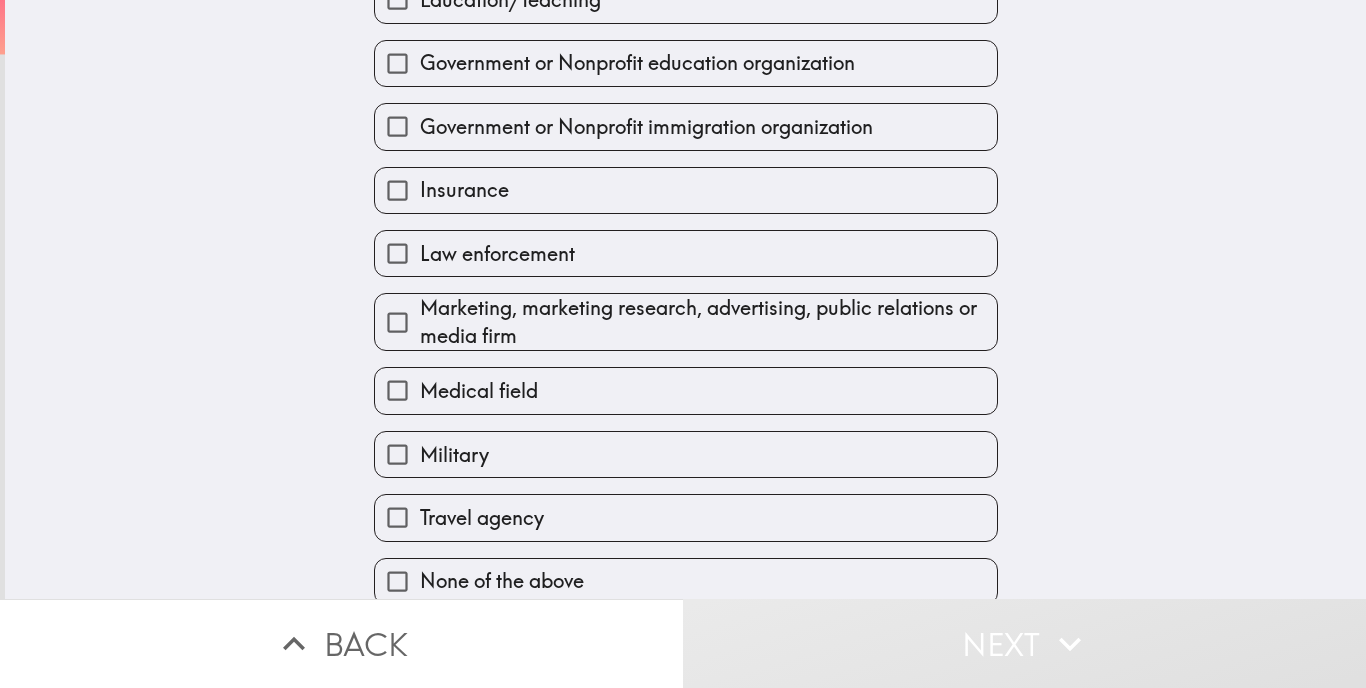 scroll, scrollTop: 490, scrollLeft: 0, axis: vertical 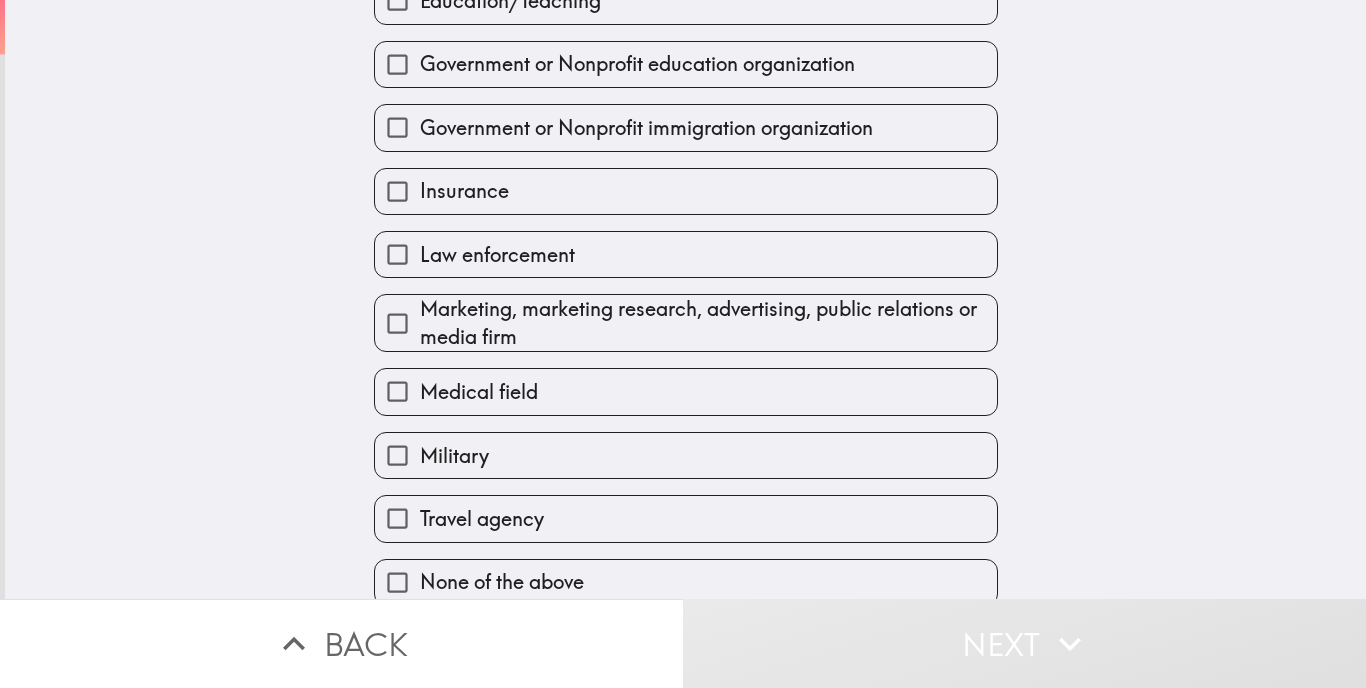 click on "None of the above" at bounding box center [502, 582] 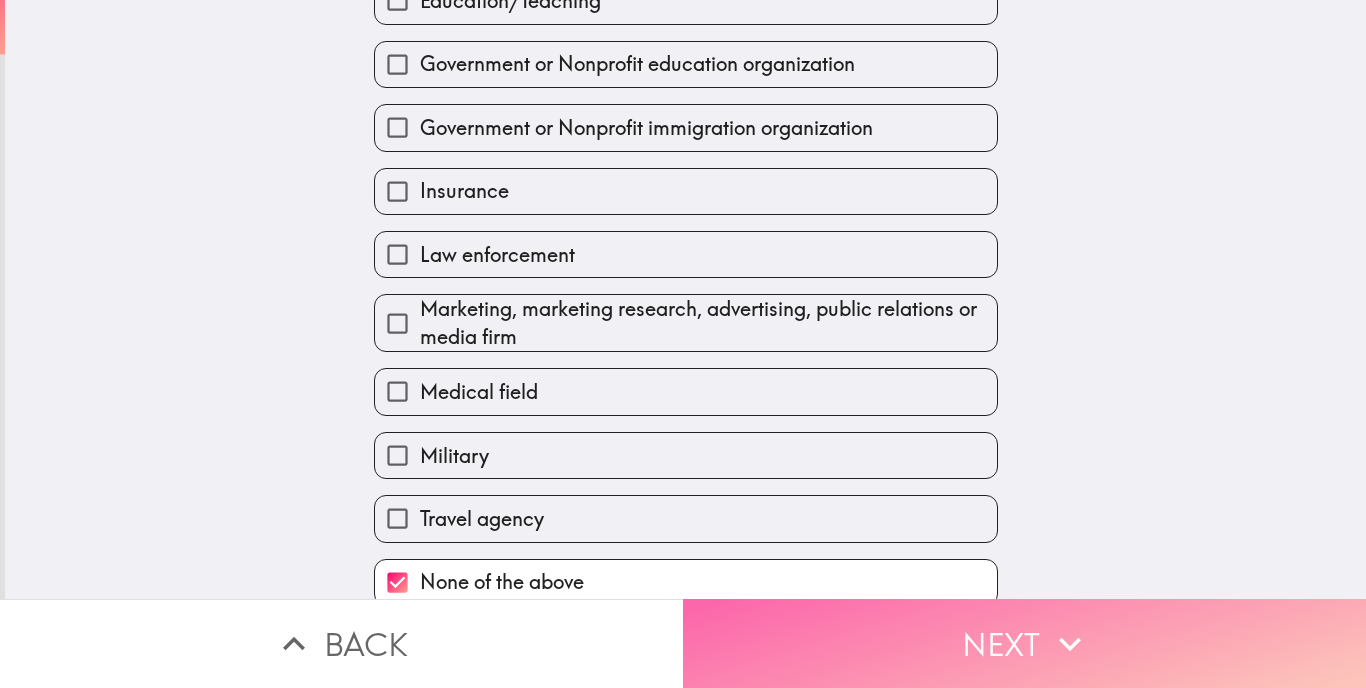 click on "Next" at bounding box center [1024, 643] 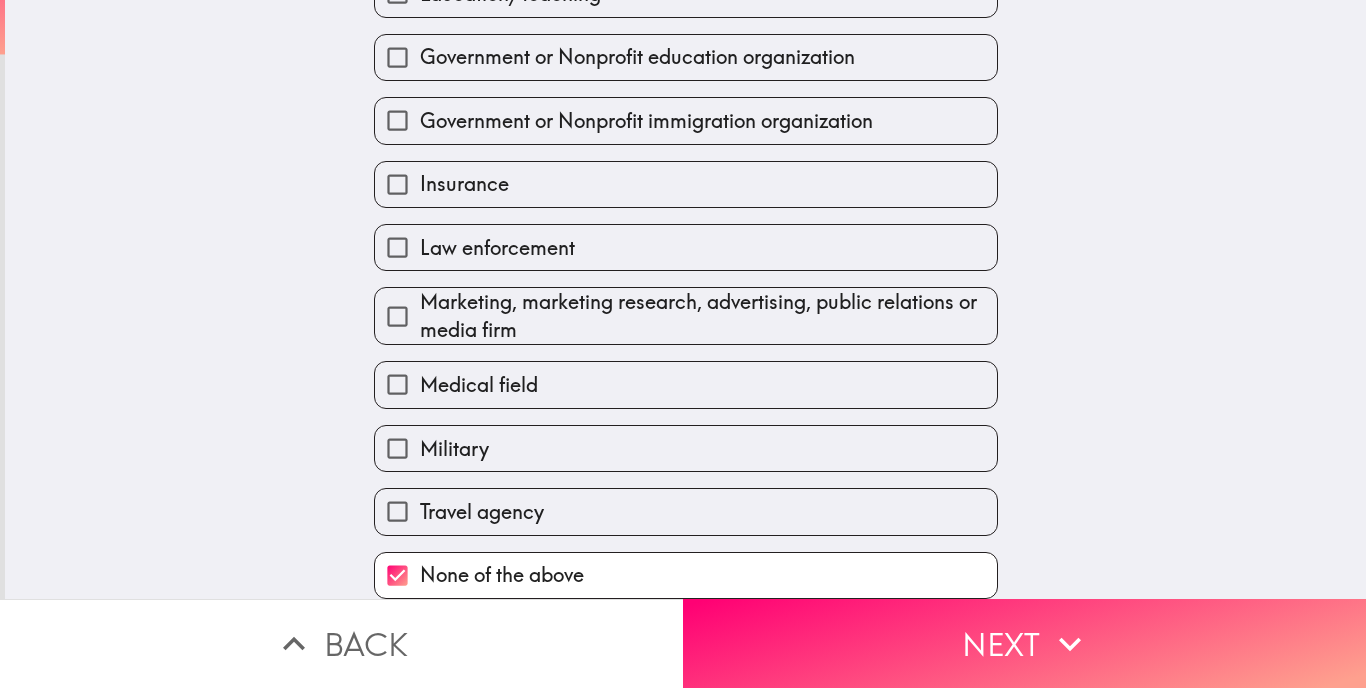 scroll, scrollTop: 0, scrollLeft: 0, axis: both 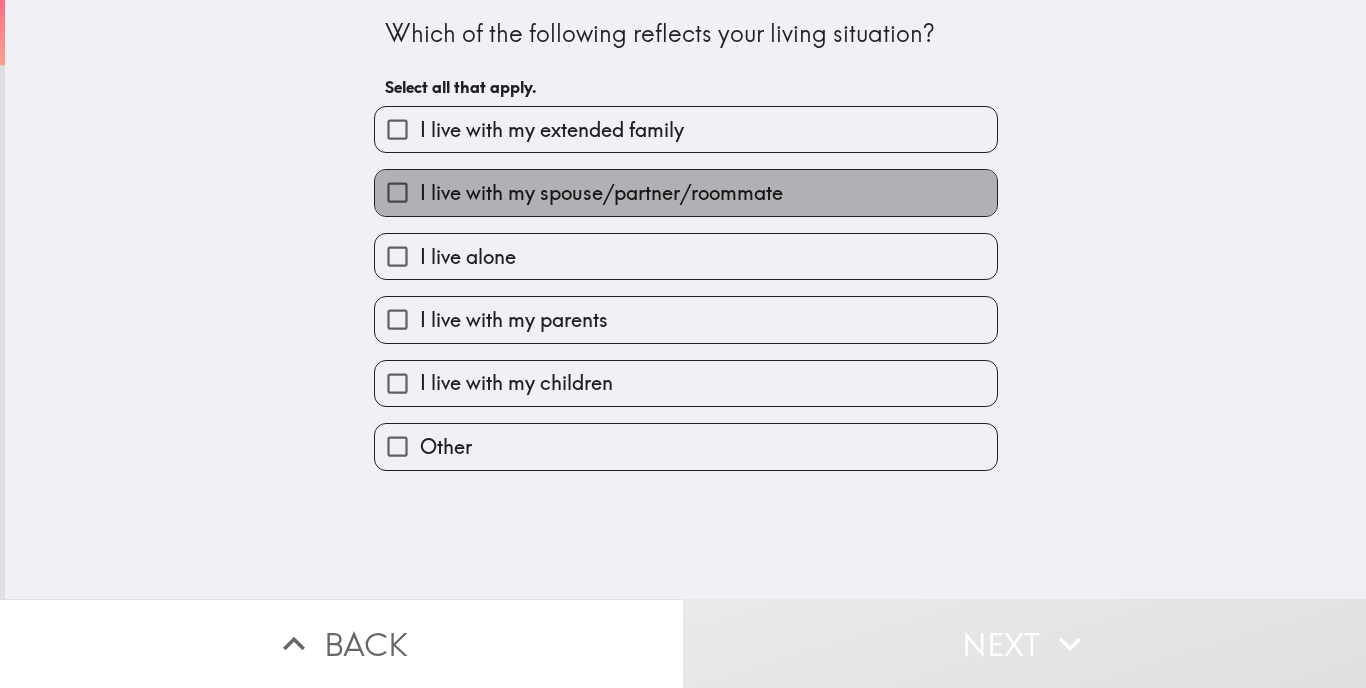 click on "I live with my spouse/partner/roommate" at bounding box center (686, 192) 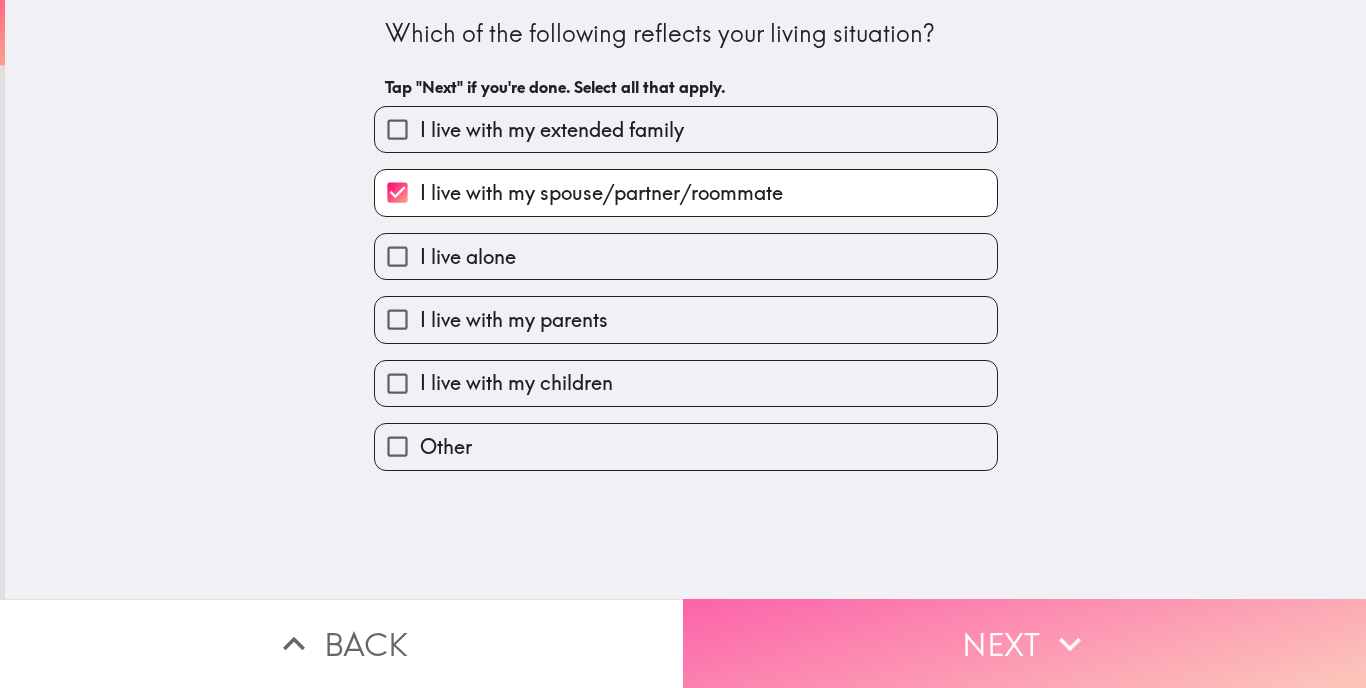 click on "Next" at bounding box center (1024, 643) 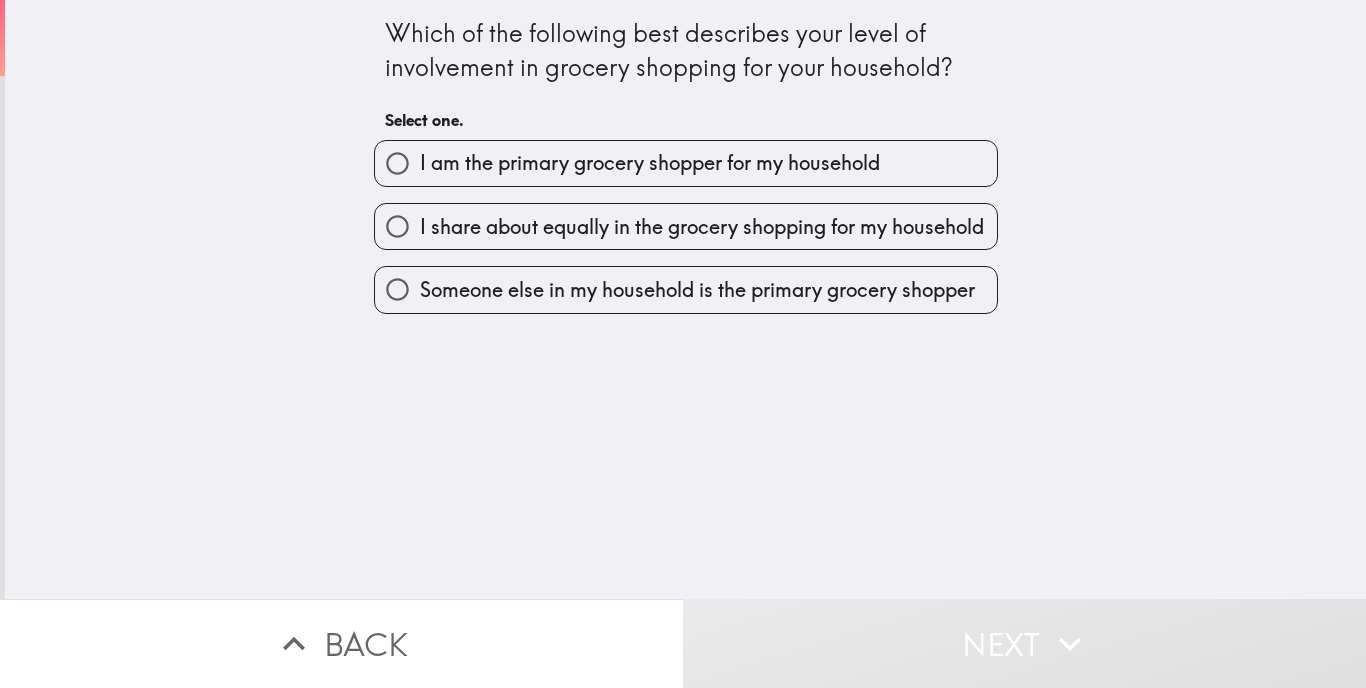 click on "I am the primary grocery shopper for my household" at bounding box center (686, 163) 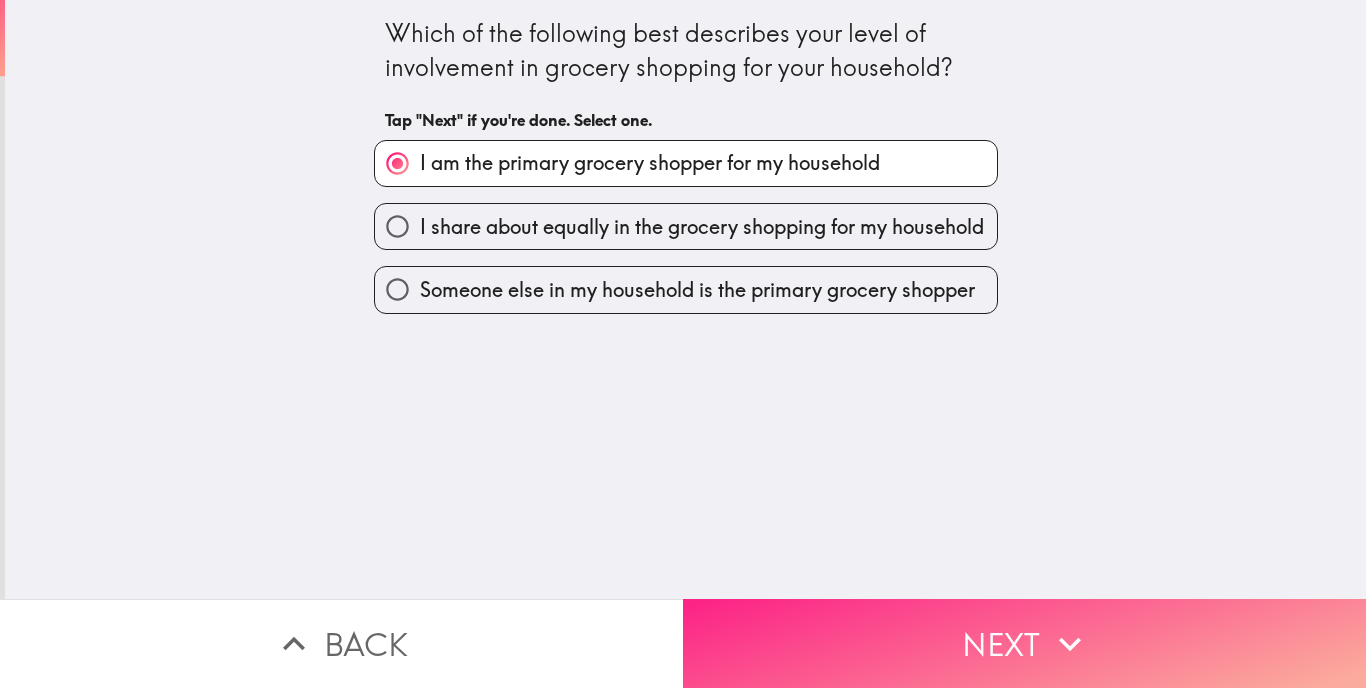 click on "Next" at bounding box center (1024, 643) 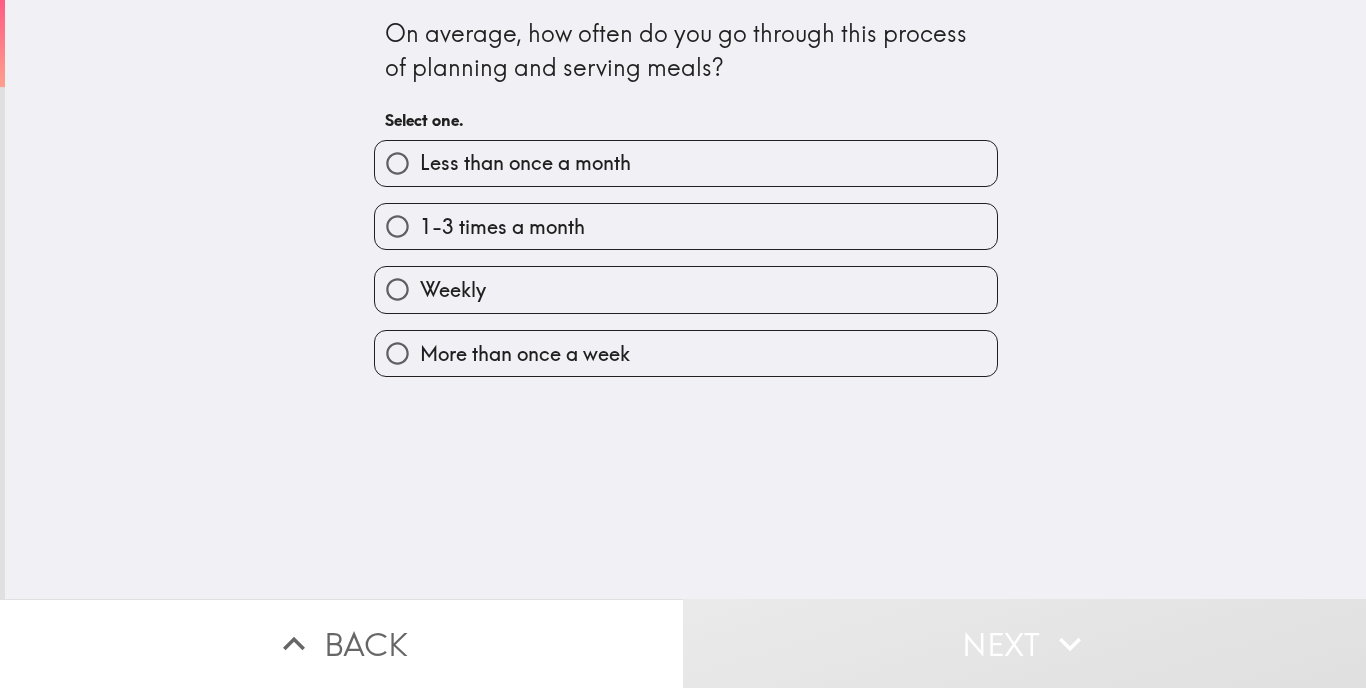 click on "Weekly" at bounding box center [686, 289] 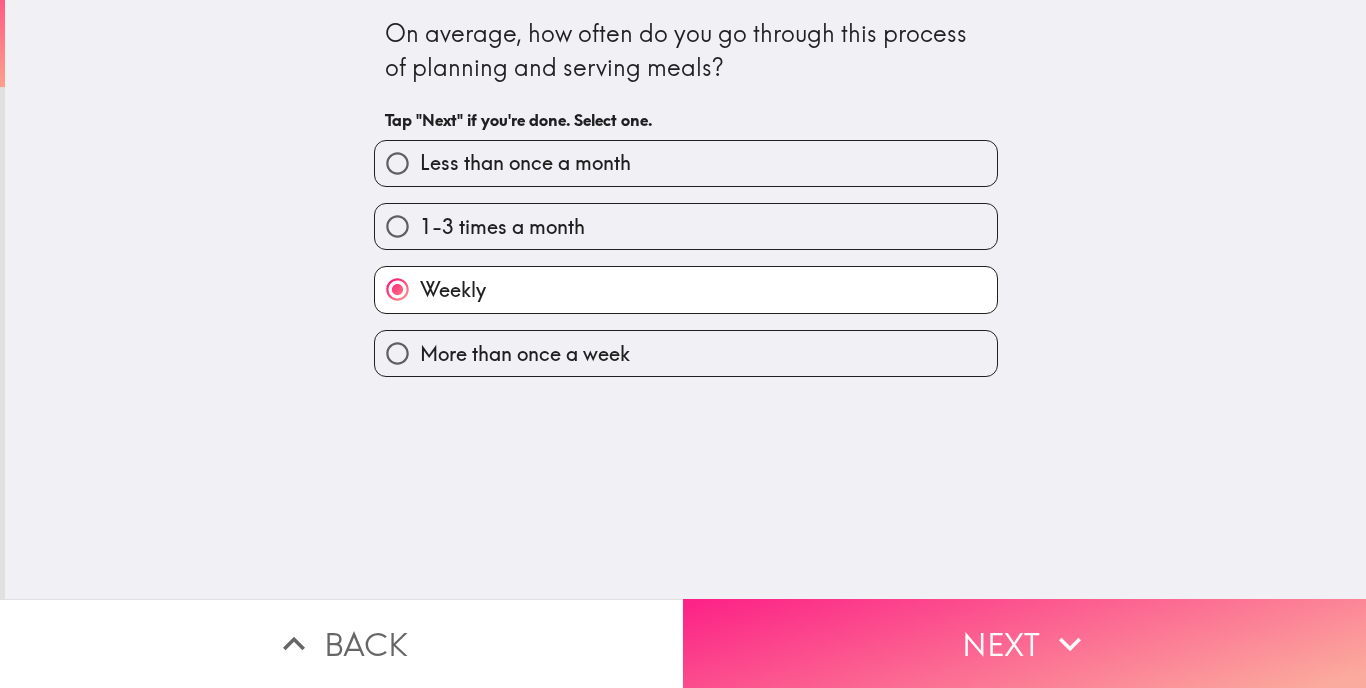 click on "Next" at bounding box center [1024, 643] 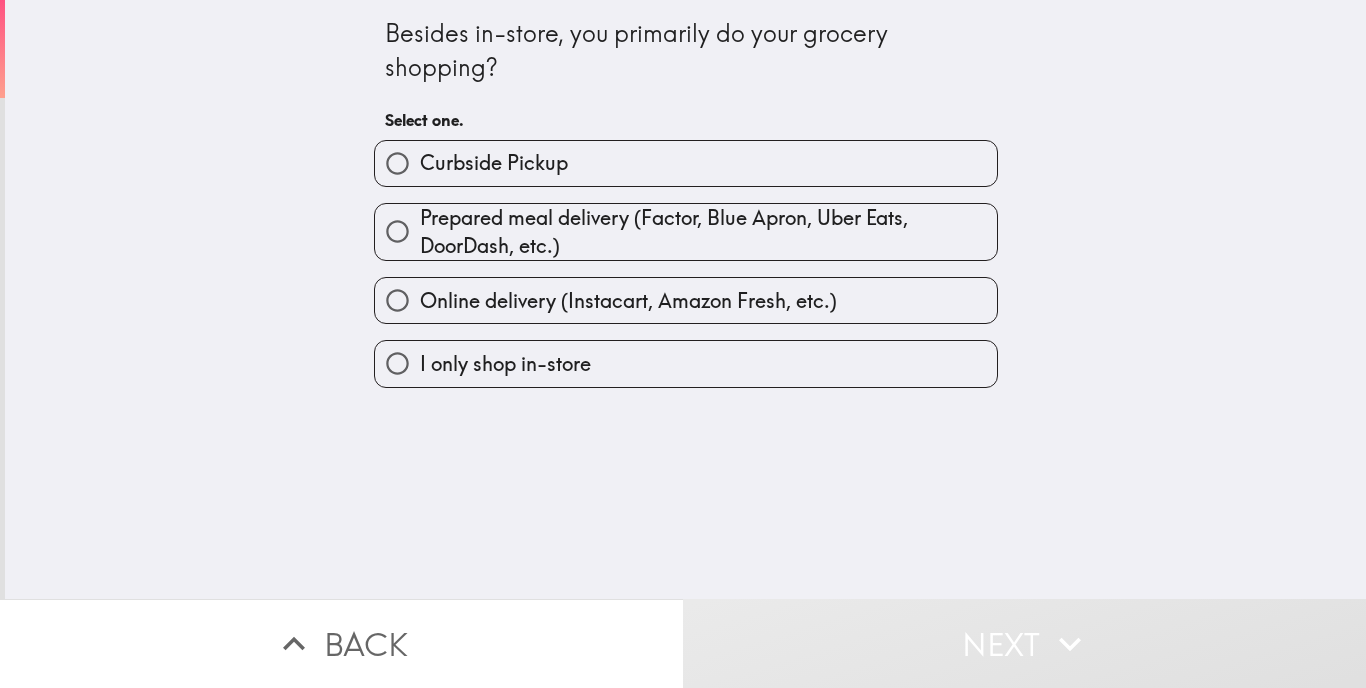 click on "Online delivery (Instacart, Amazon Fresh, etc.)" at bounding box center (628, 301) 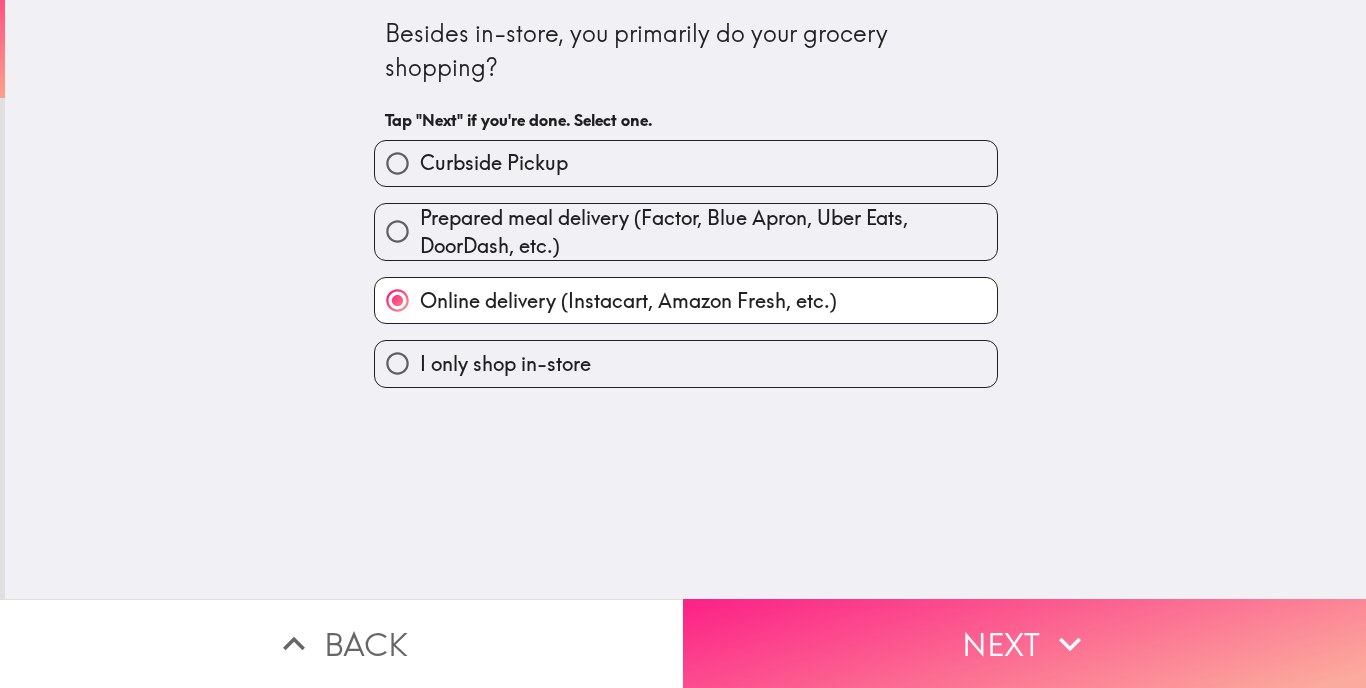 click on "Next" at bounding box center (1024, 643) 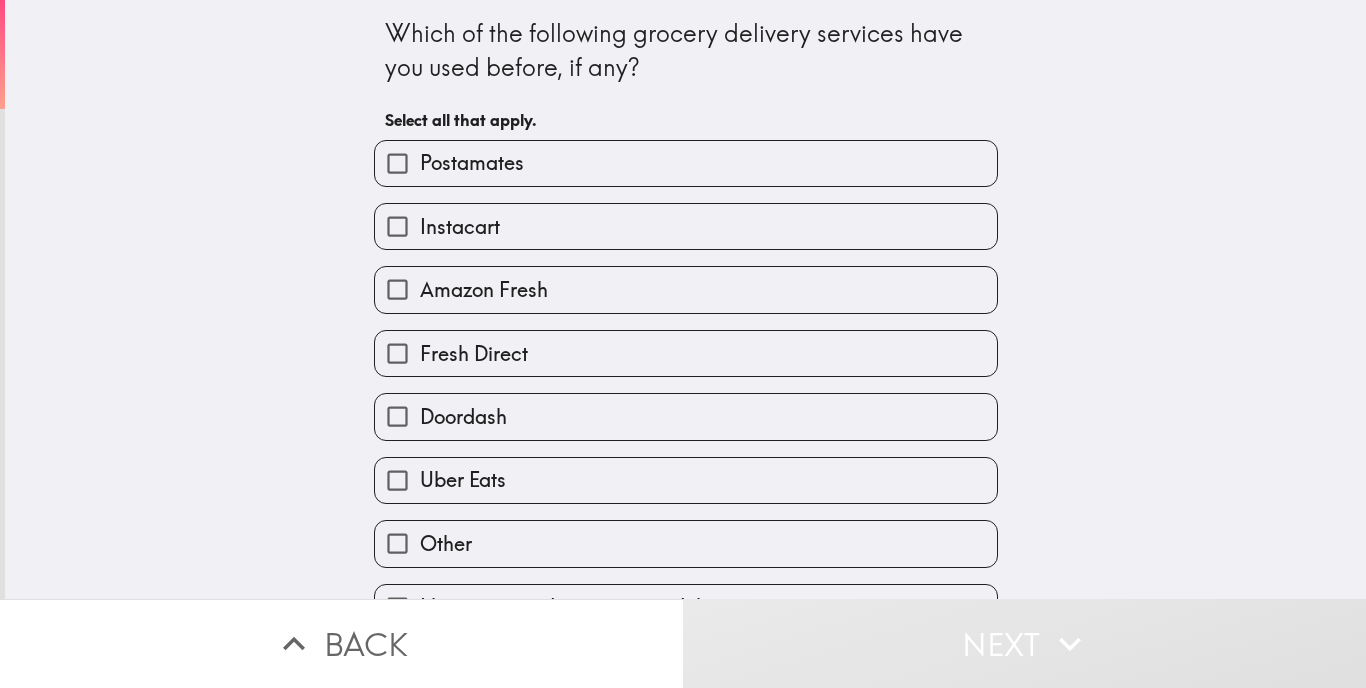 click on "Instacart" at bounding box center (686, 226) 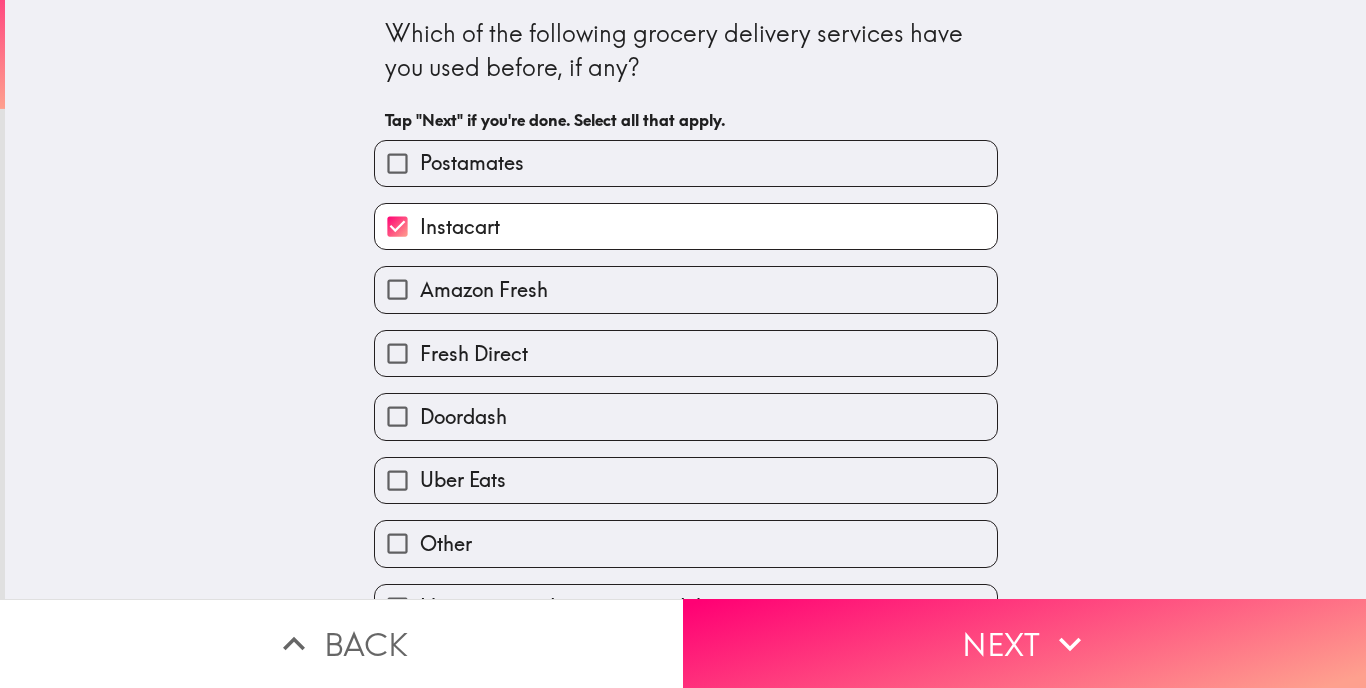 type 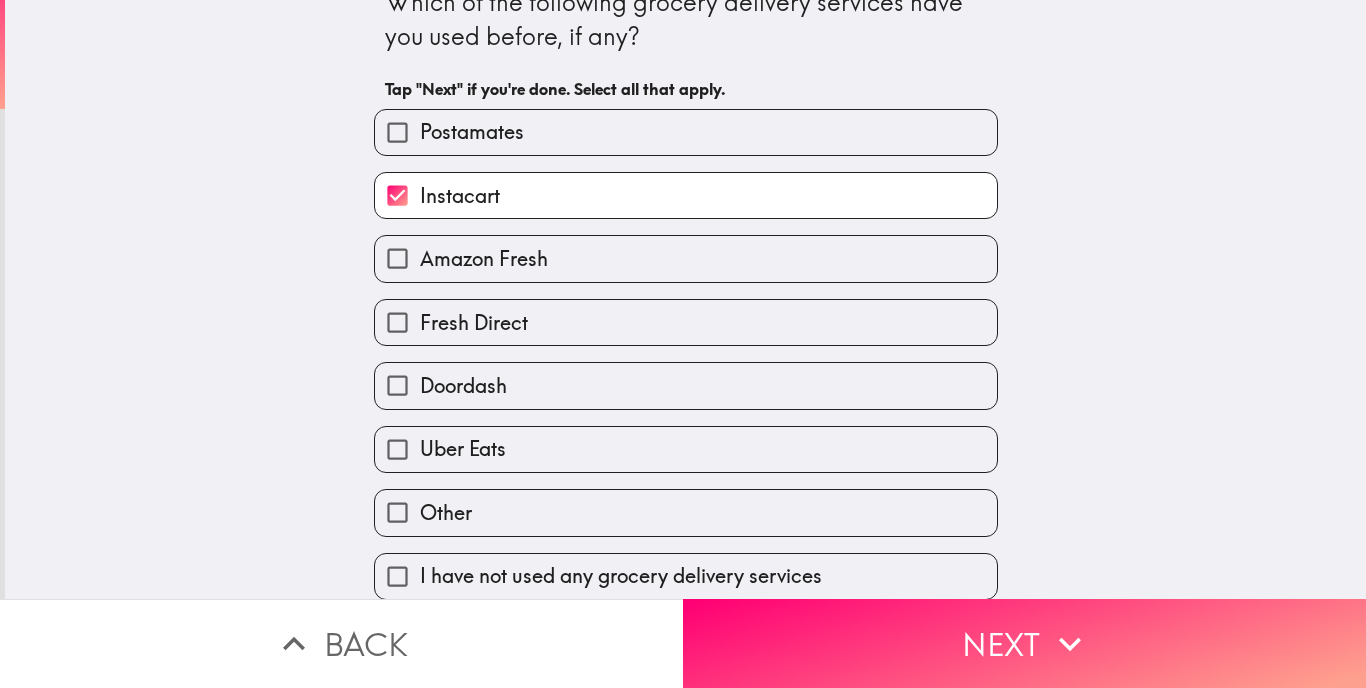 scroll, scrollTop: 27, scrollLeft: 0, axis: vertical 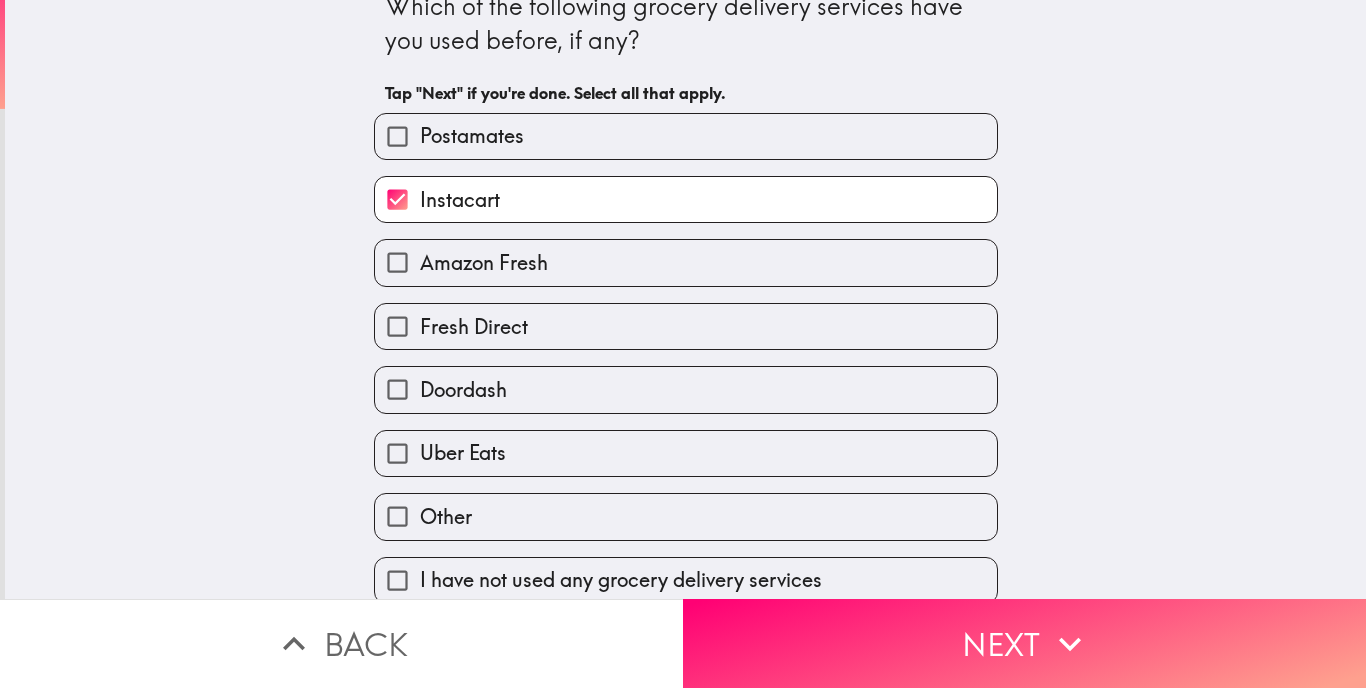 click on "Doordash" at bounding box center (686, 389) 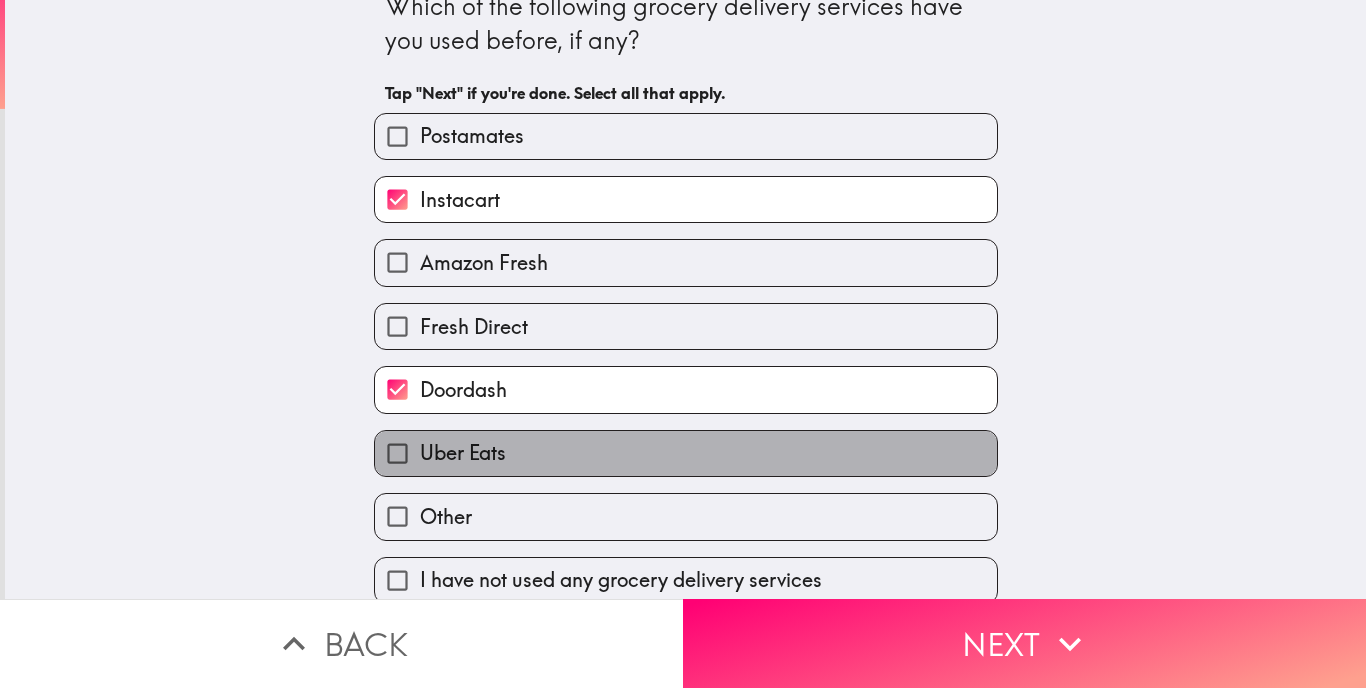 click on "Uber Eats" at bounding box center (463, 453) 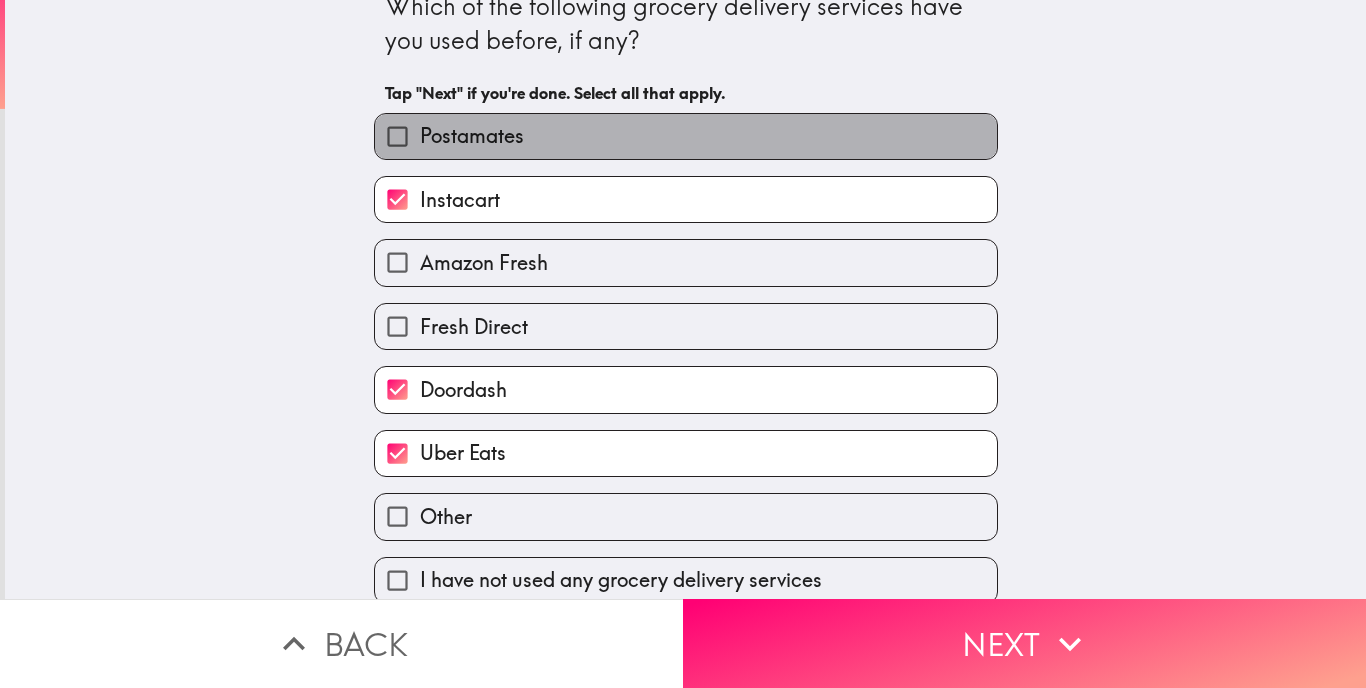 click on "Postamates" at bounding box center (686, 136) 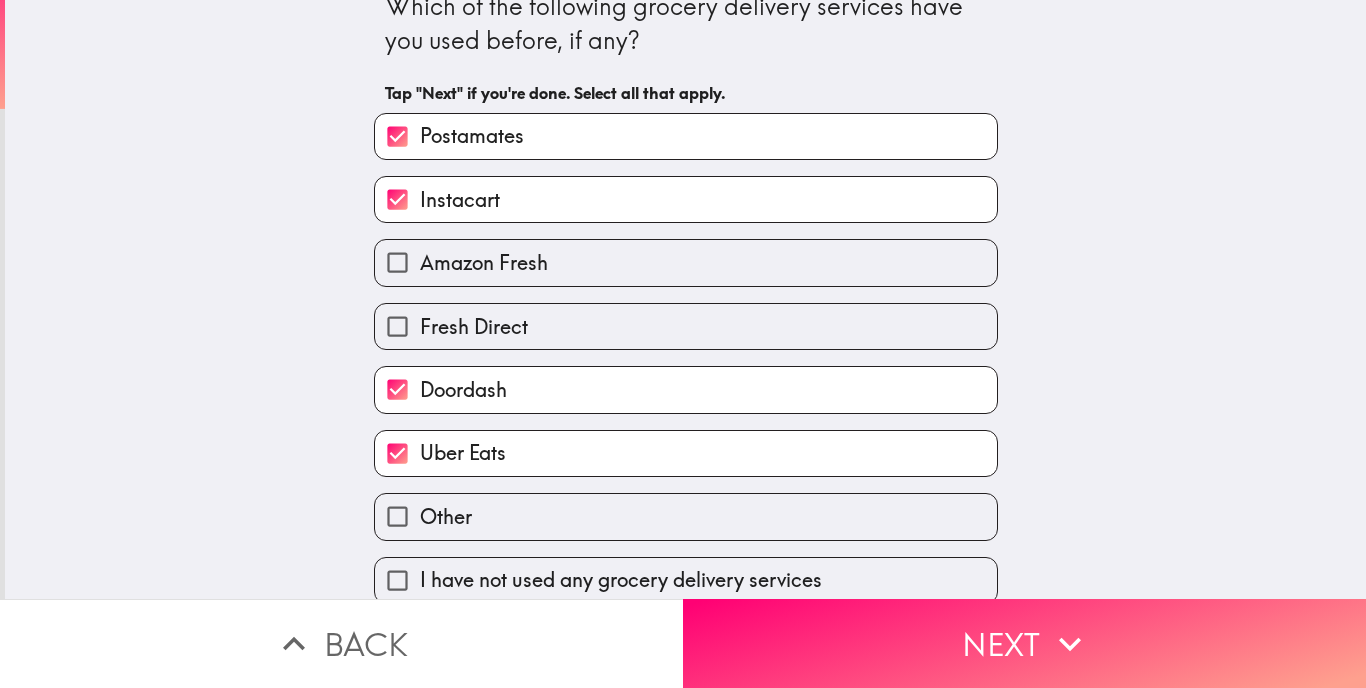 click on "Fresh Direct" at bounding box center [474, 327] 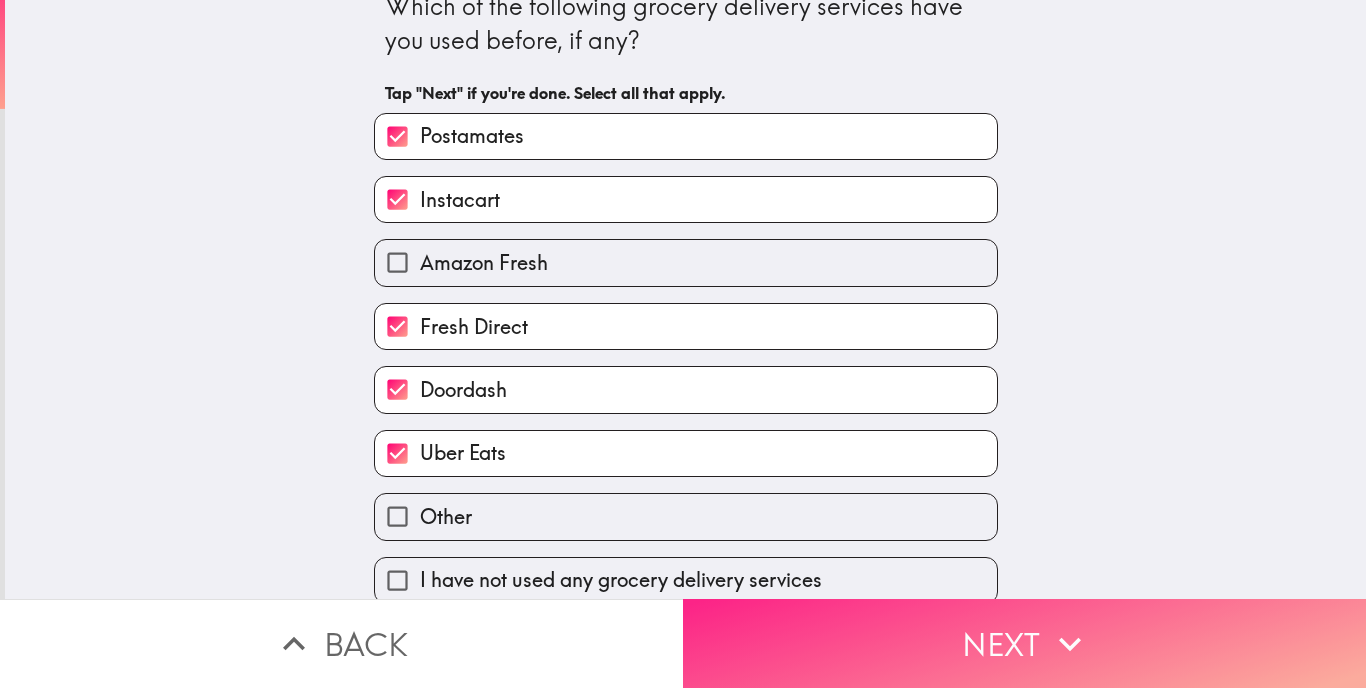 click on "Next" at bounding box center [1024, 643] 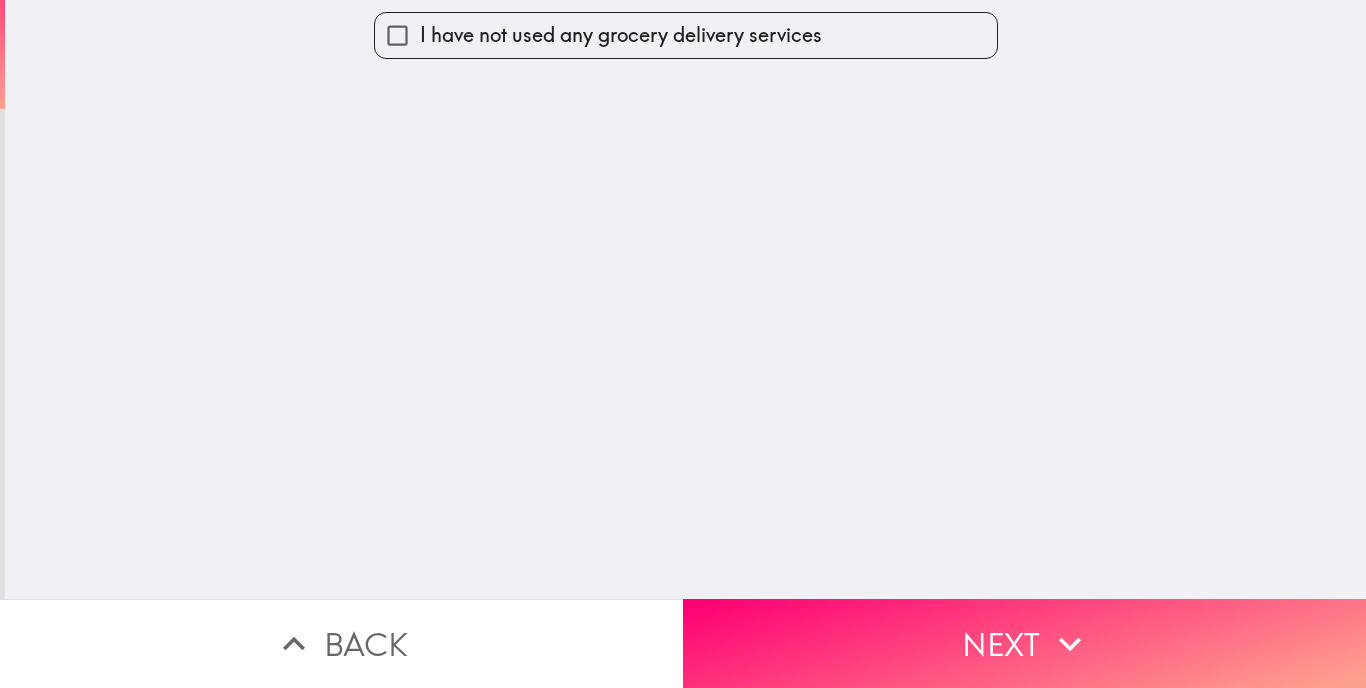 scroll, scrollTop: 0, scrollLeft: 0, axis: both 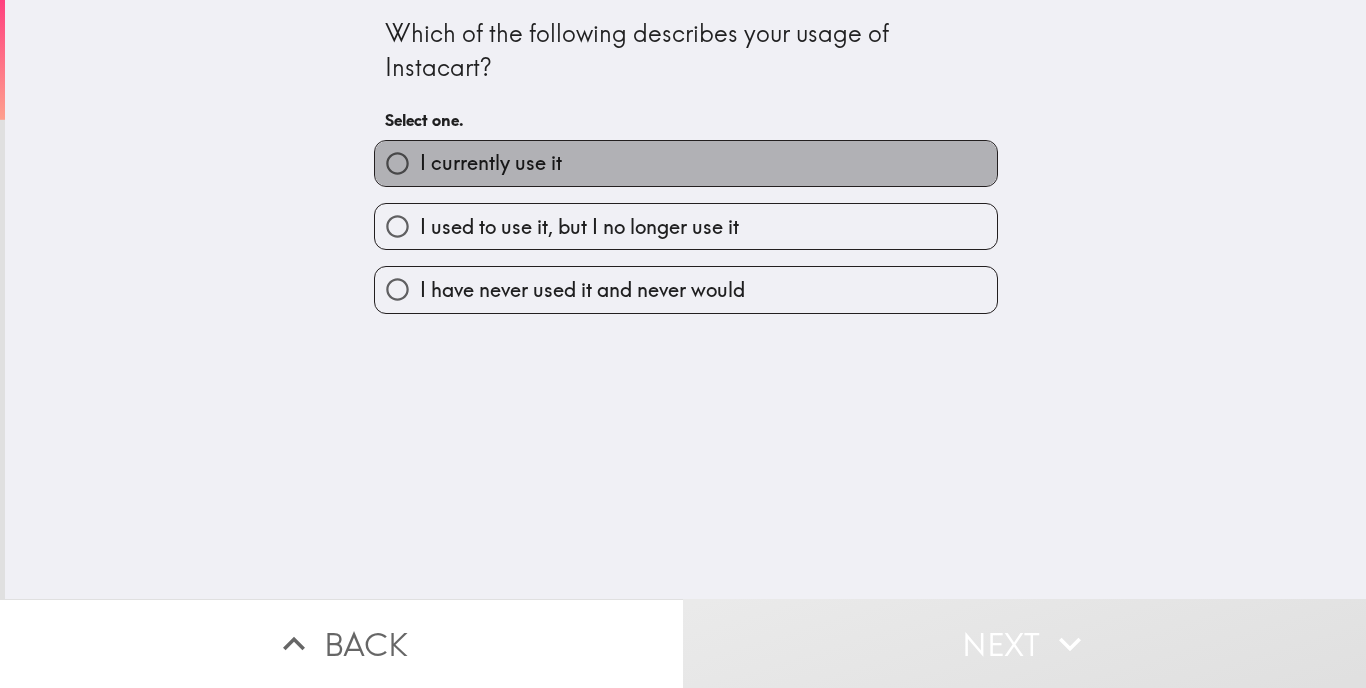 click on "I currently use it" at bounding box center [686, 163] 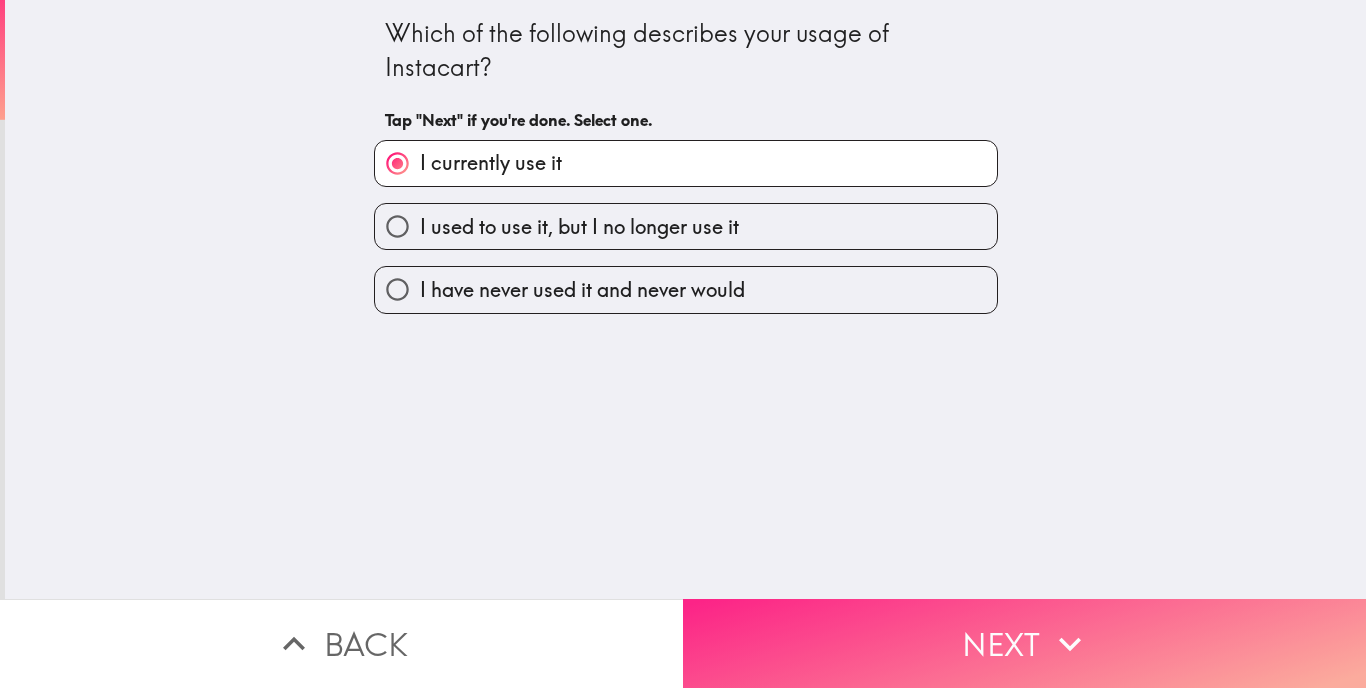 click on "Next" at bounding box center [1024, 643] 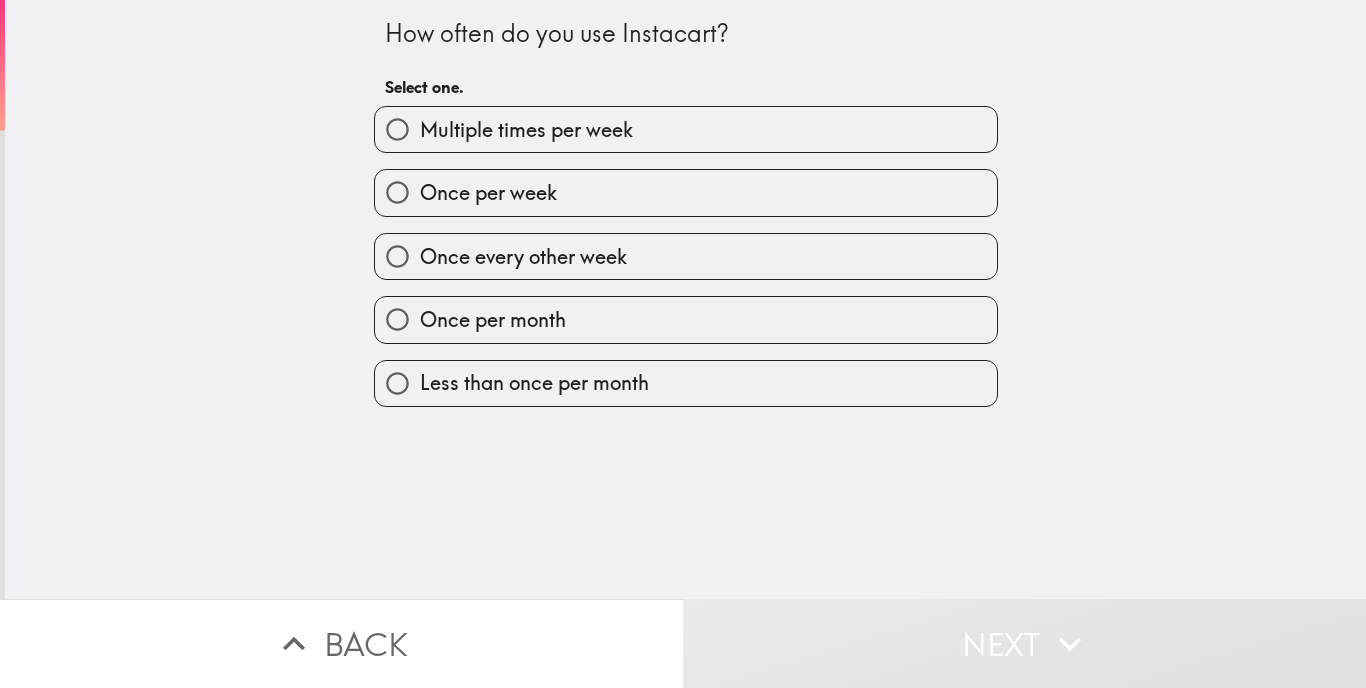 click on "Multiple times per week" at bounding box center (686, 129) 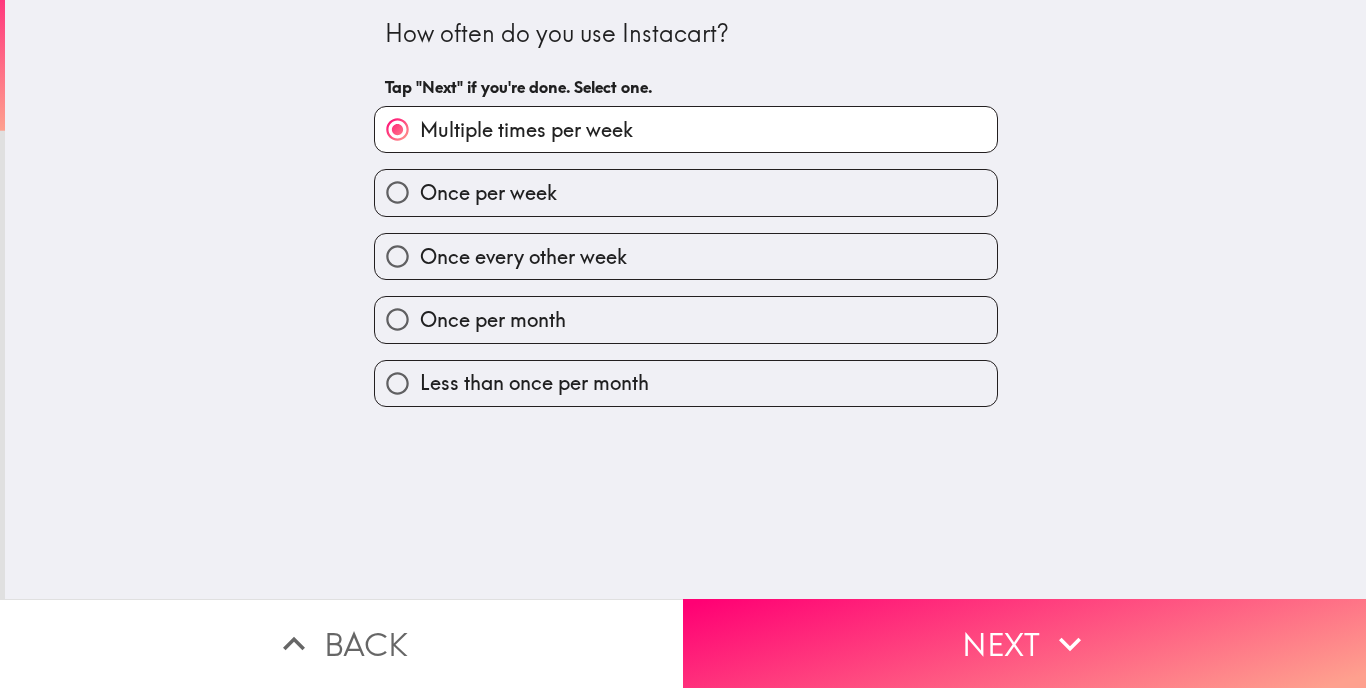 click on "How often do you use Instacart? Tap "Next" if you're done.   Select one. Multiple times per week Once per week Once every other week Once per month Less than once per month" at bounding box center (685, 299) 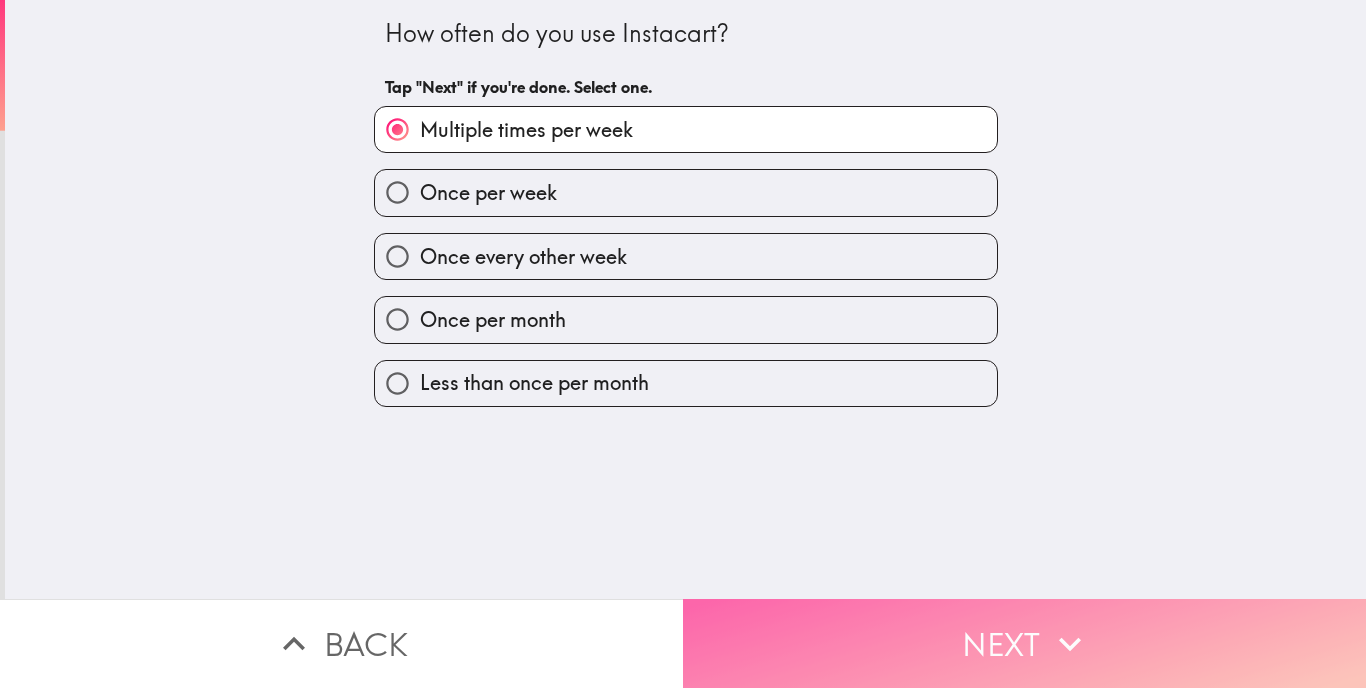 click on "Next" at bounding box center [1024, 643] 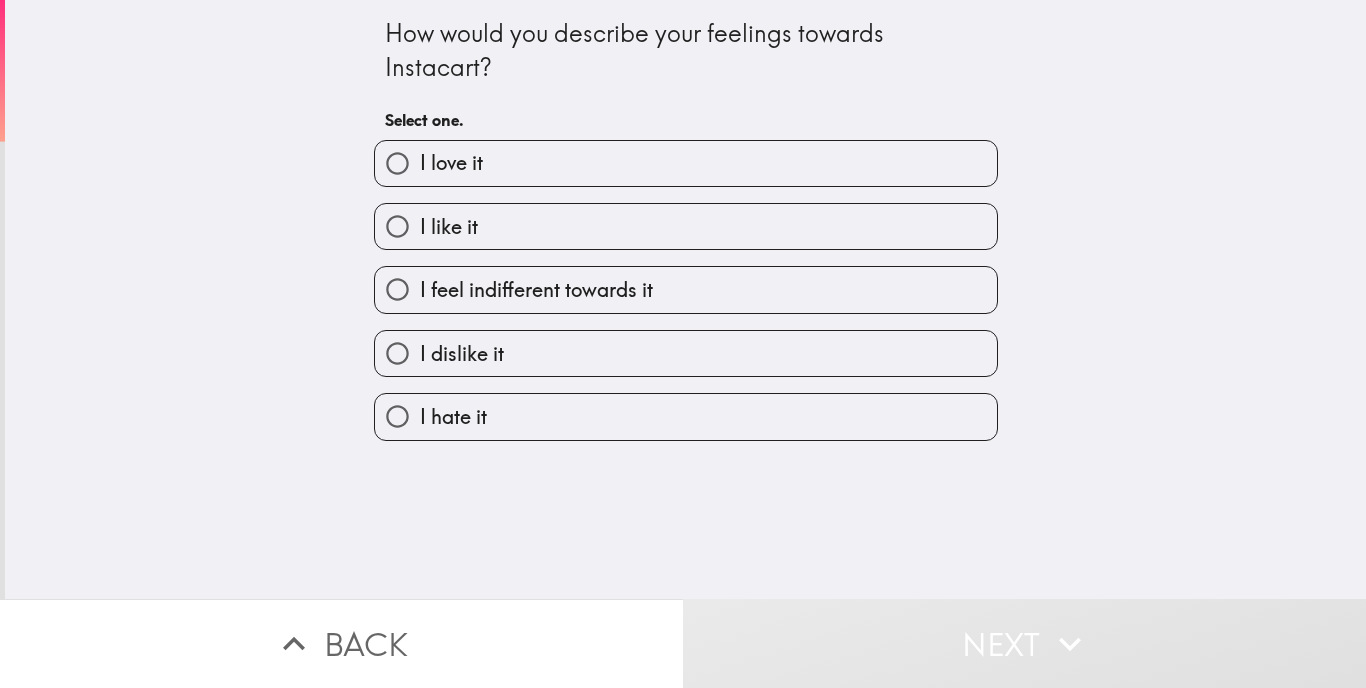 click on "I love it" at bounding box center [686, 163] 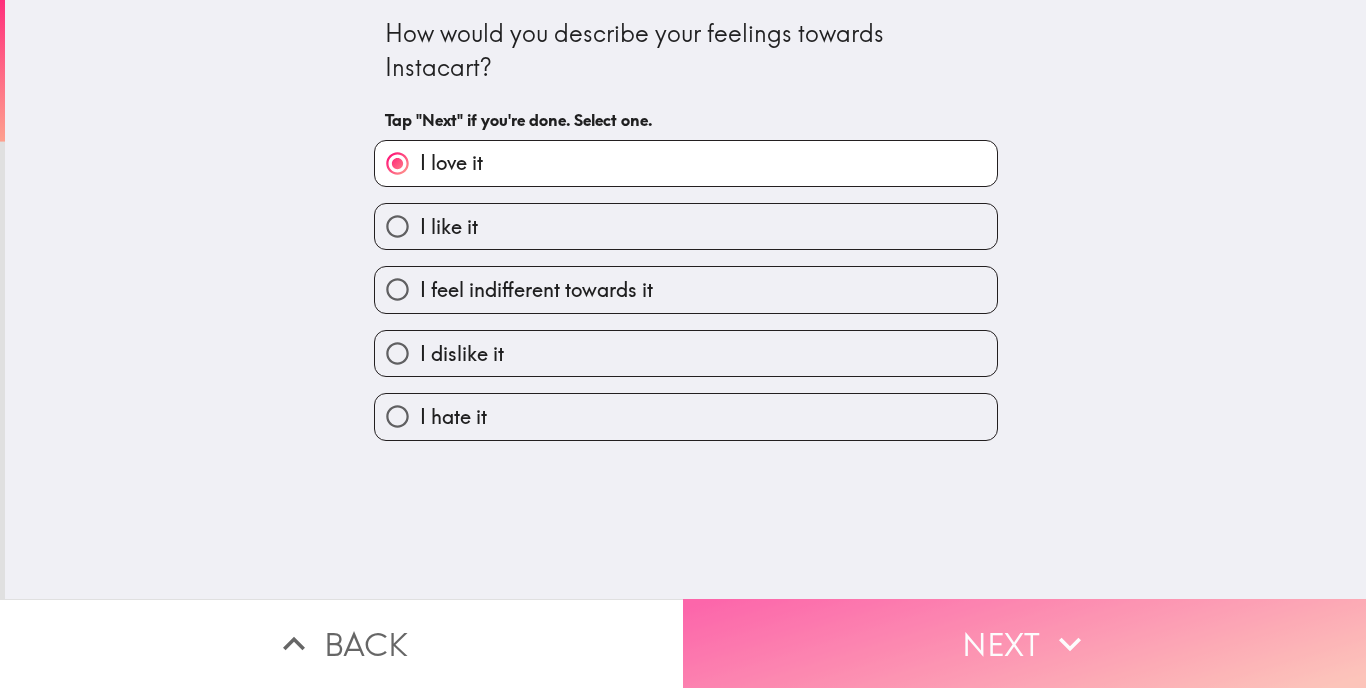click on "Next" at bounding box center (1024, 643) 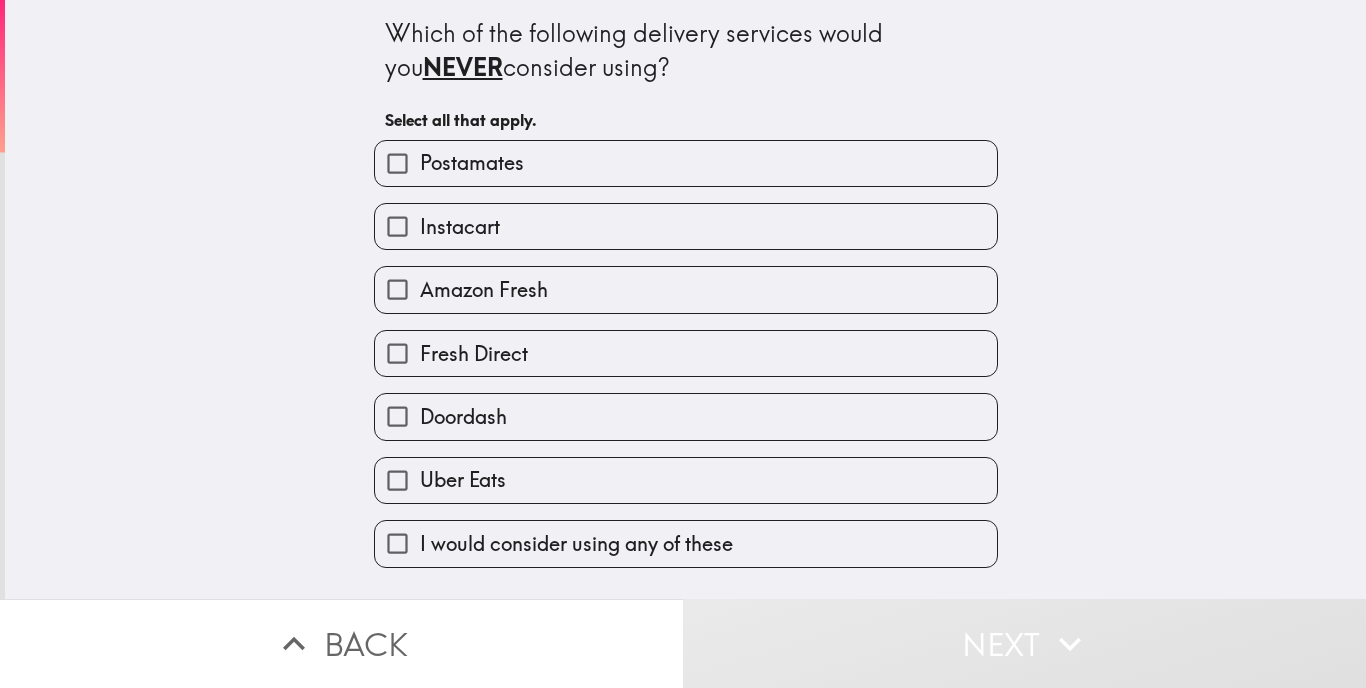 click on "I would consider using any of these" at bounding box center [576, 544] 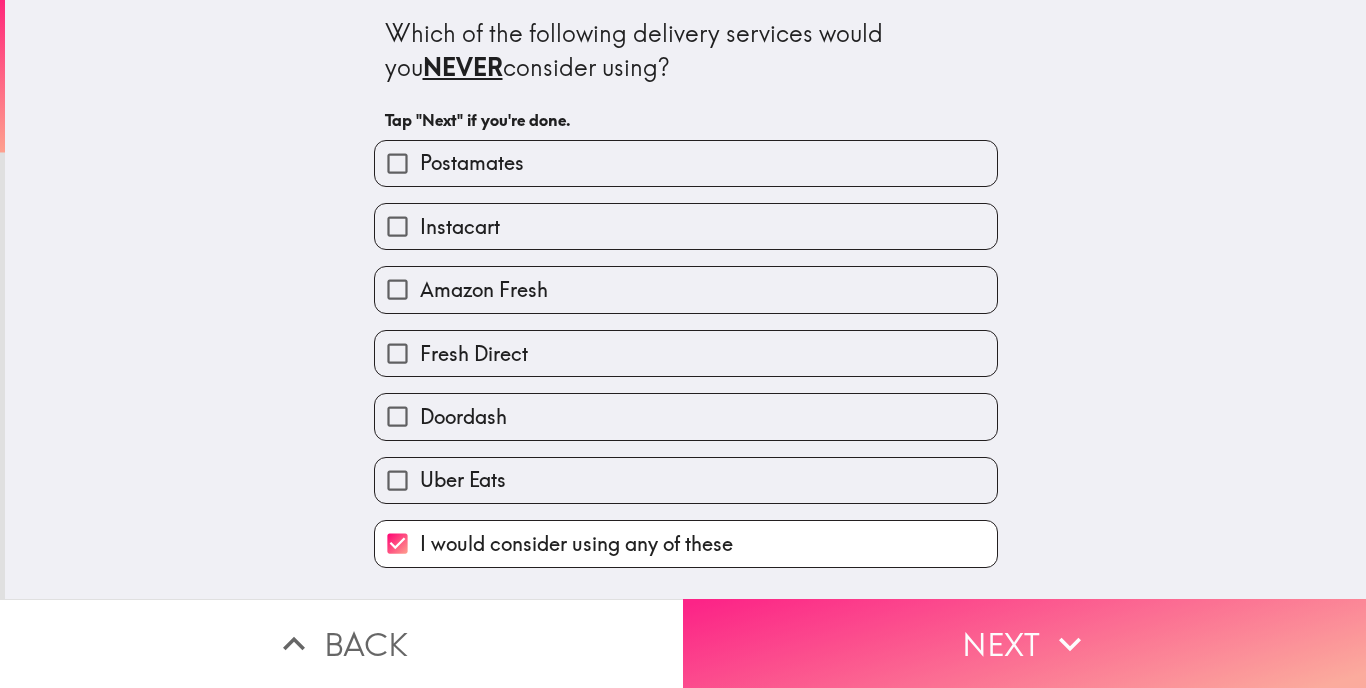 click on "Next" at bounding box center [1024, 643] 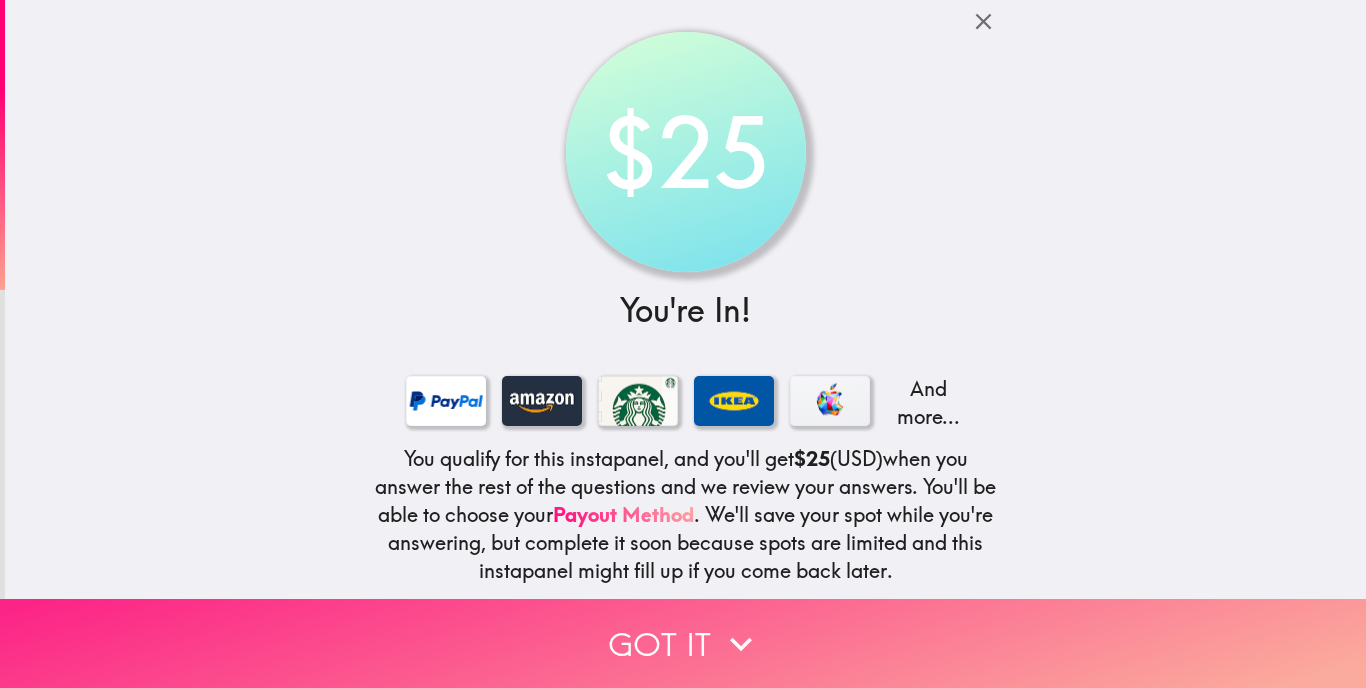 click on "Got it" at bounding box center [683, 643] 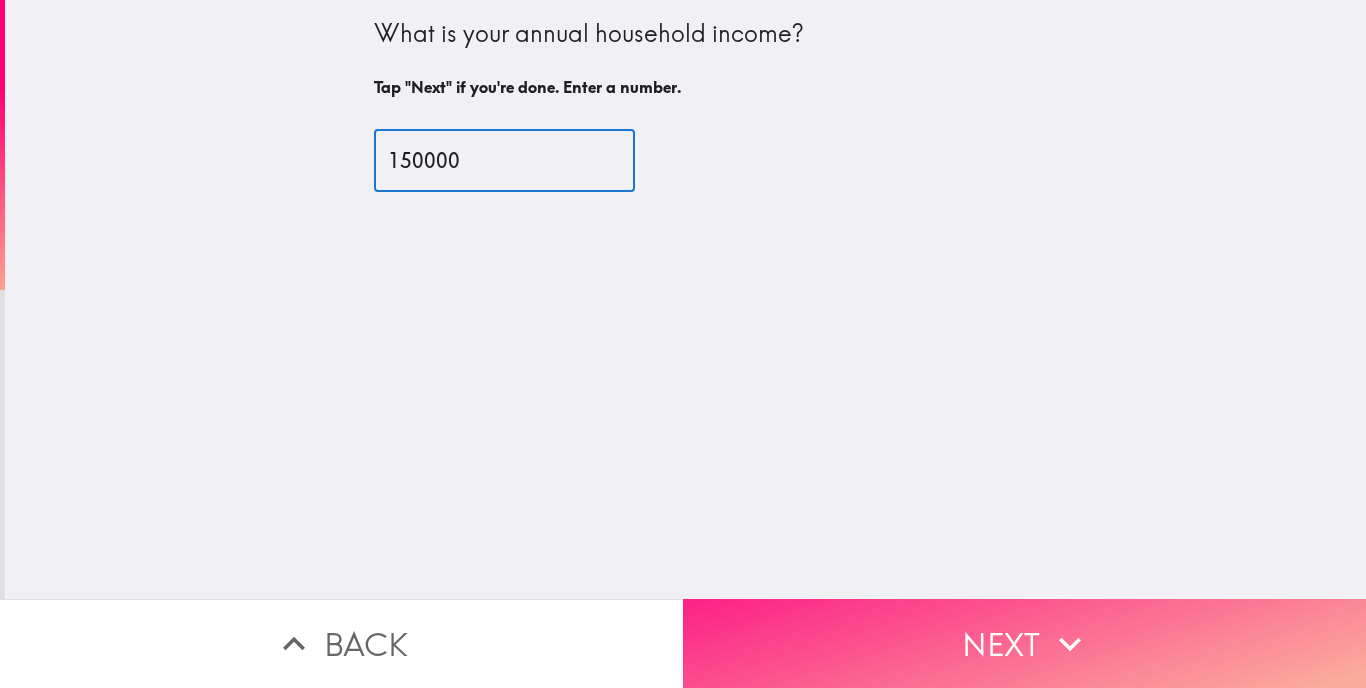 type on "150000" 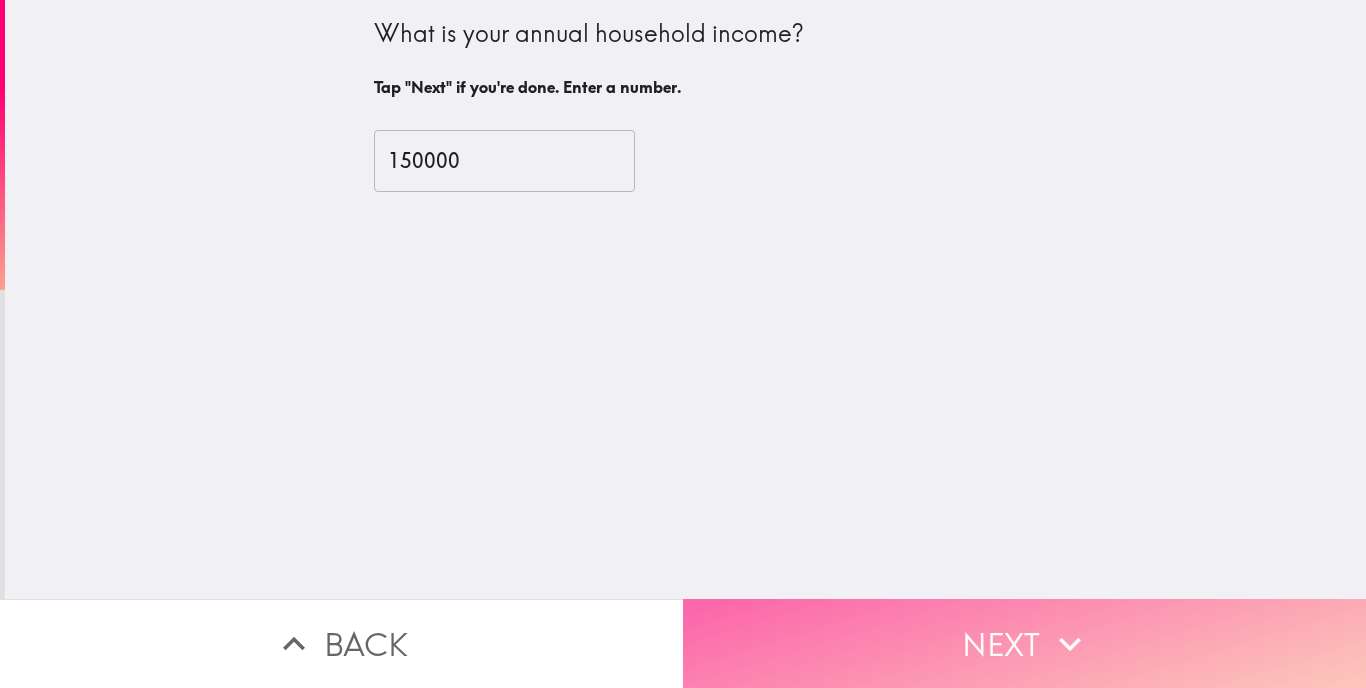 click on "Next" at bounding box center (1024, 643) 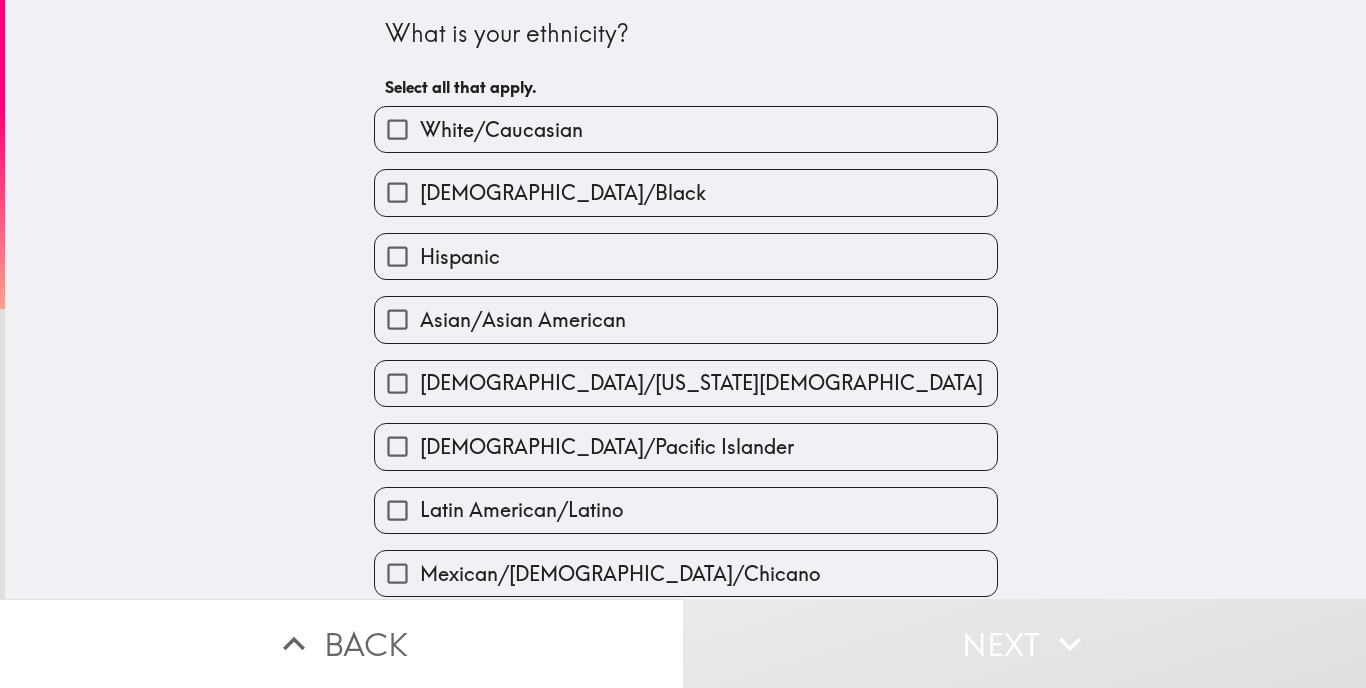 click on "African American/Black" at bounding box center [563, 193] 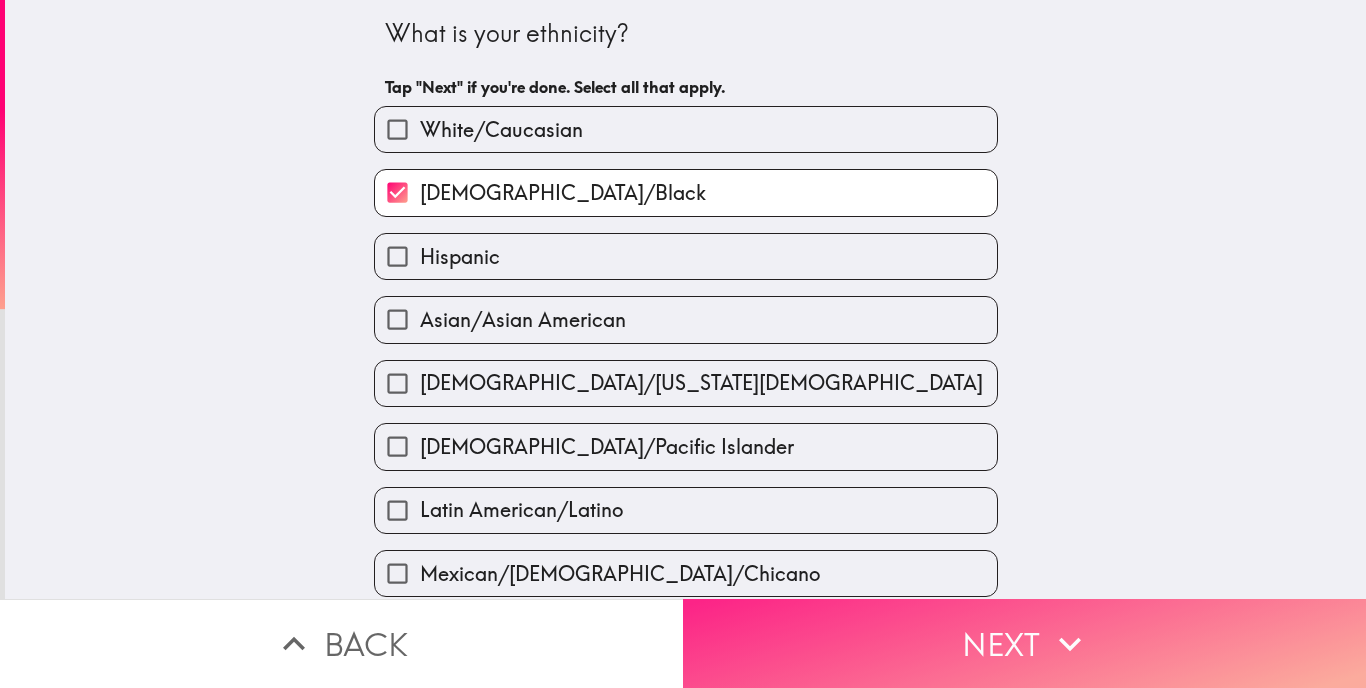 click on "Next" at bounding box center (1024, 643) 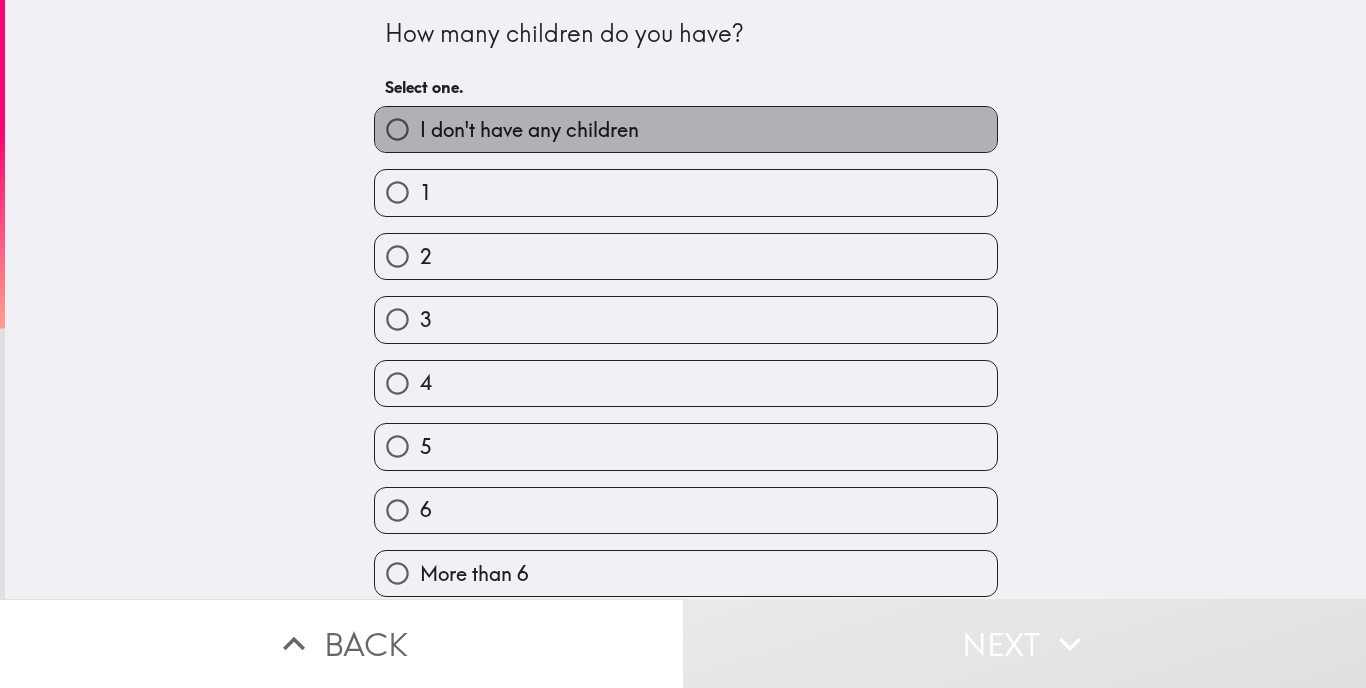 click on "I don't have any children" at bounding box center [529, 130] 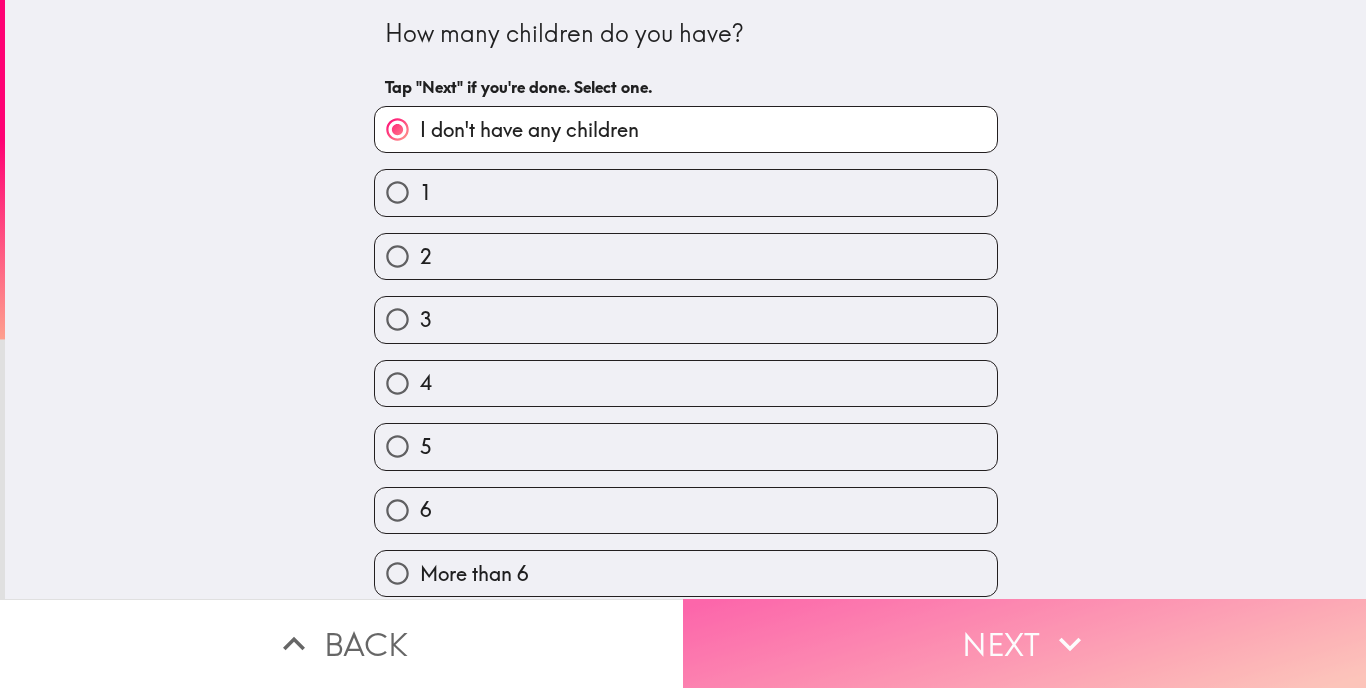 click on "Next" at bounding box center (1024, 643) 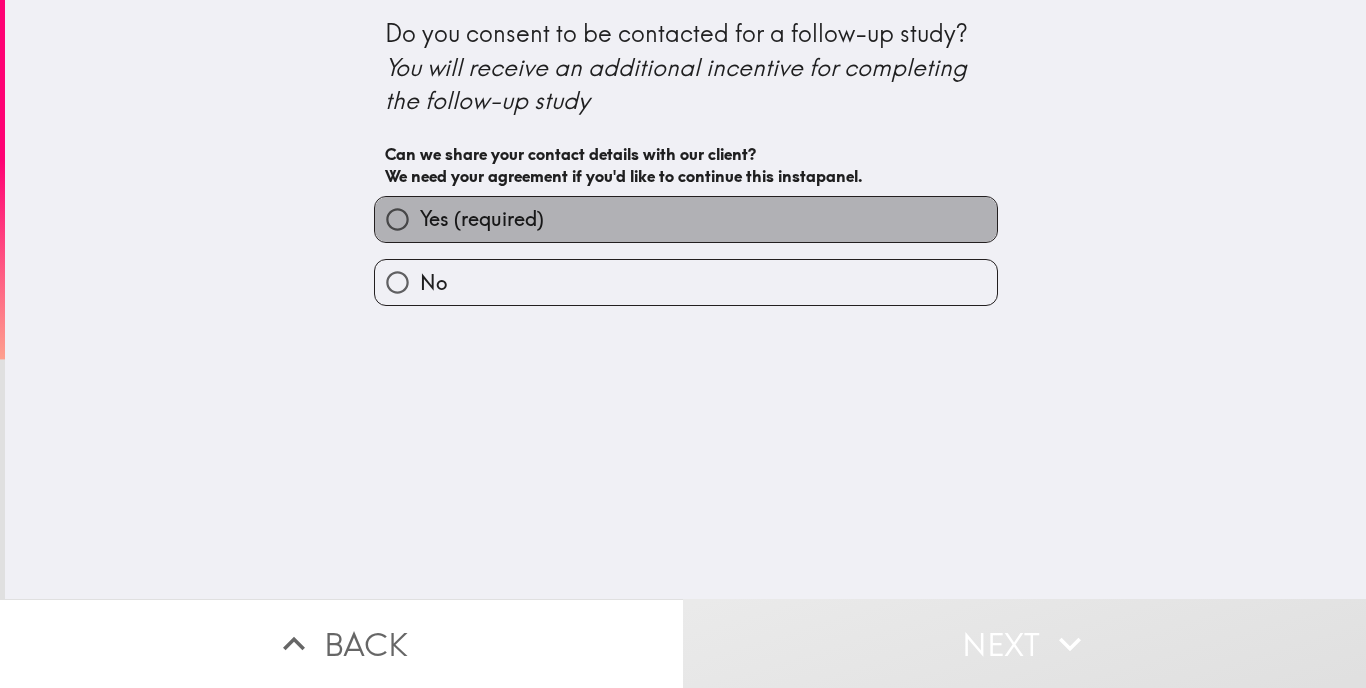 click on "Yes (required)" at bounding box center (686, 219) 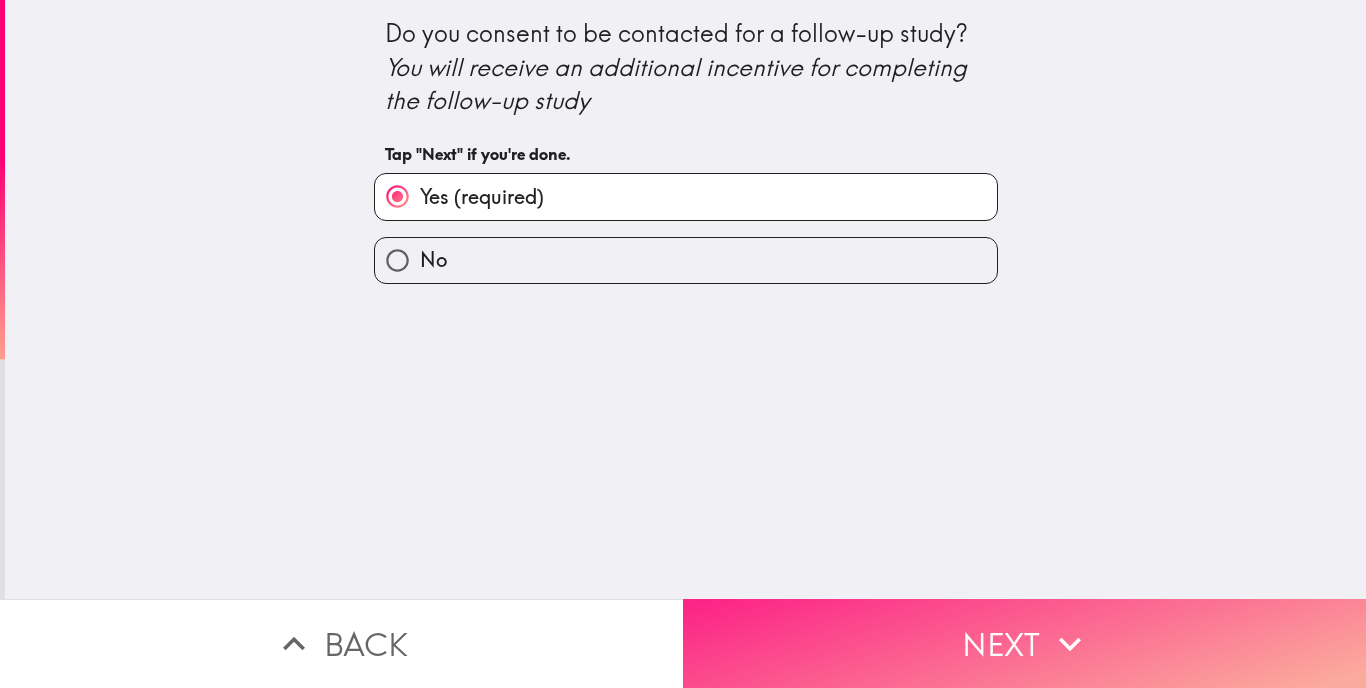 click on "Next" at bounding box center [1024, 643] 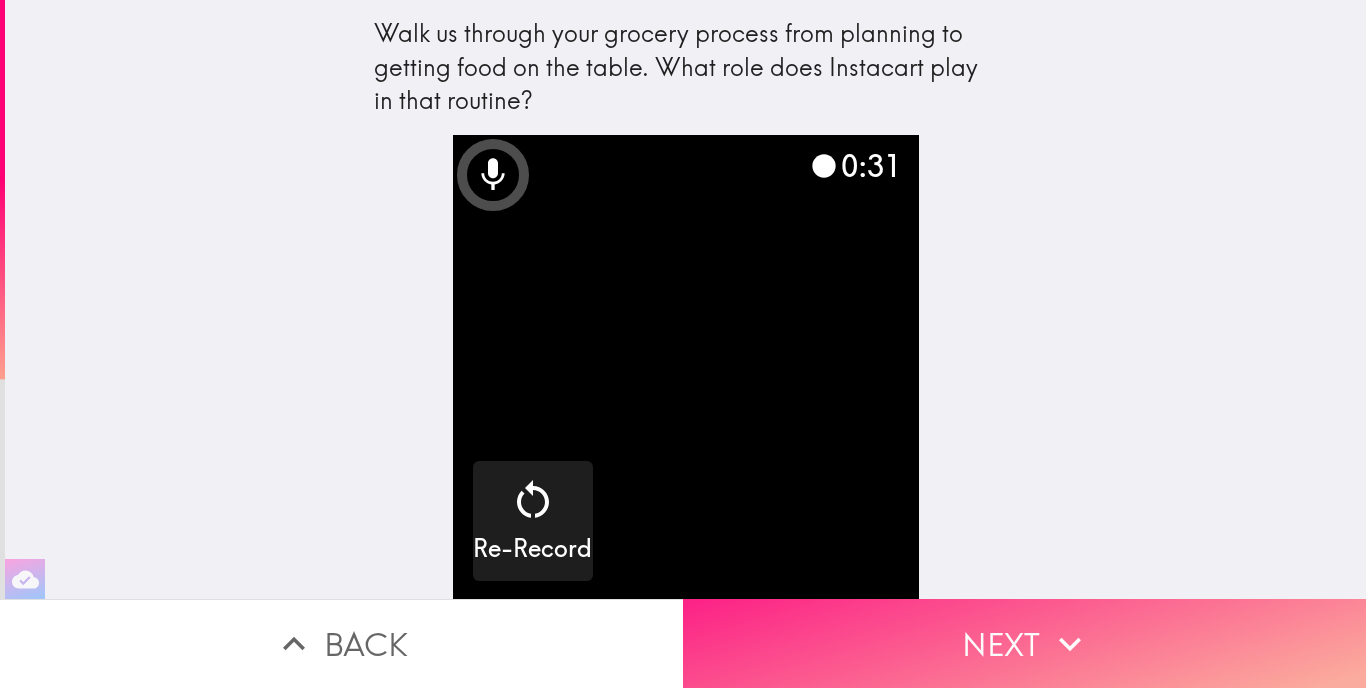 click on "Next" at bounding box center (1024, 643) 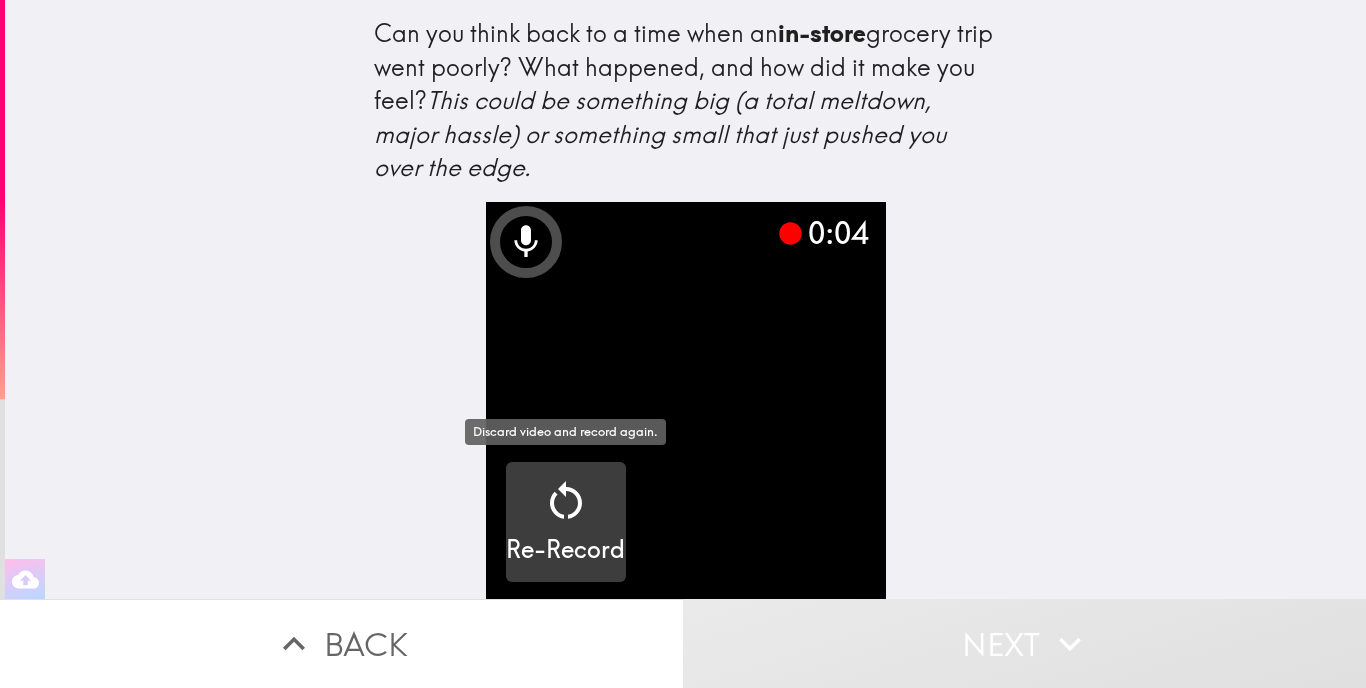 click 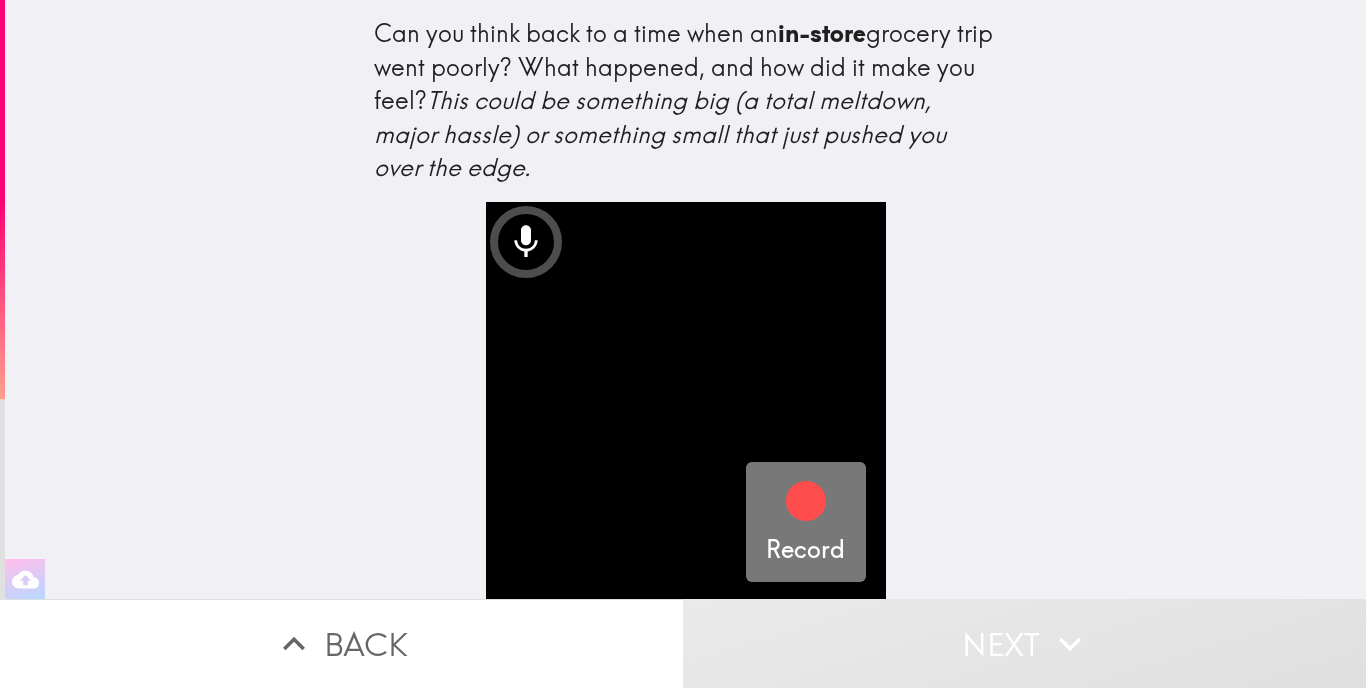 click 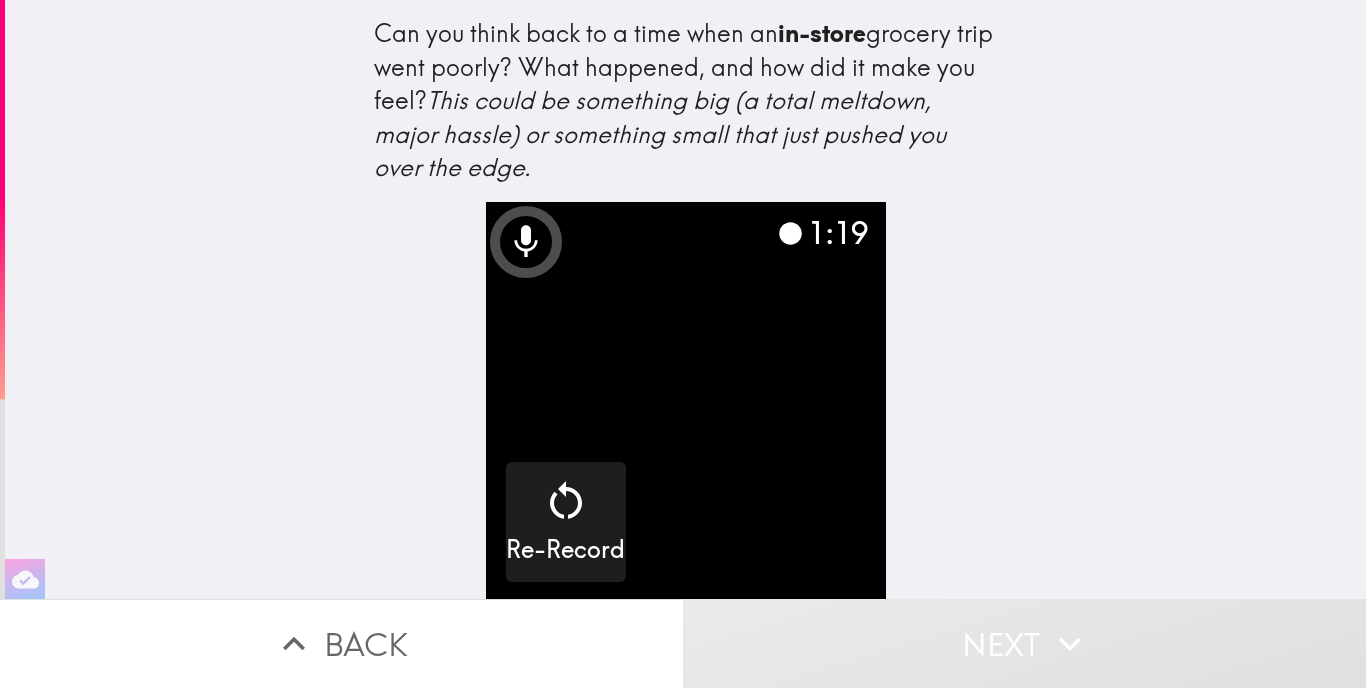 click on "Next" at bounding box center [1024, 643] 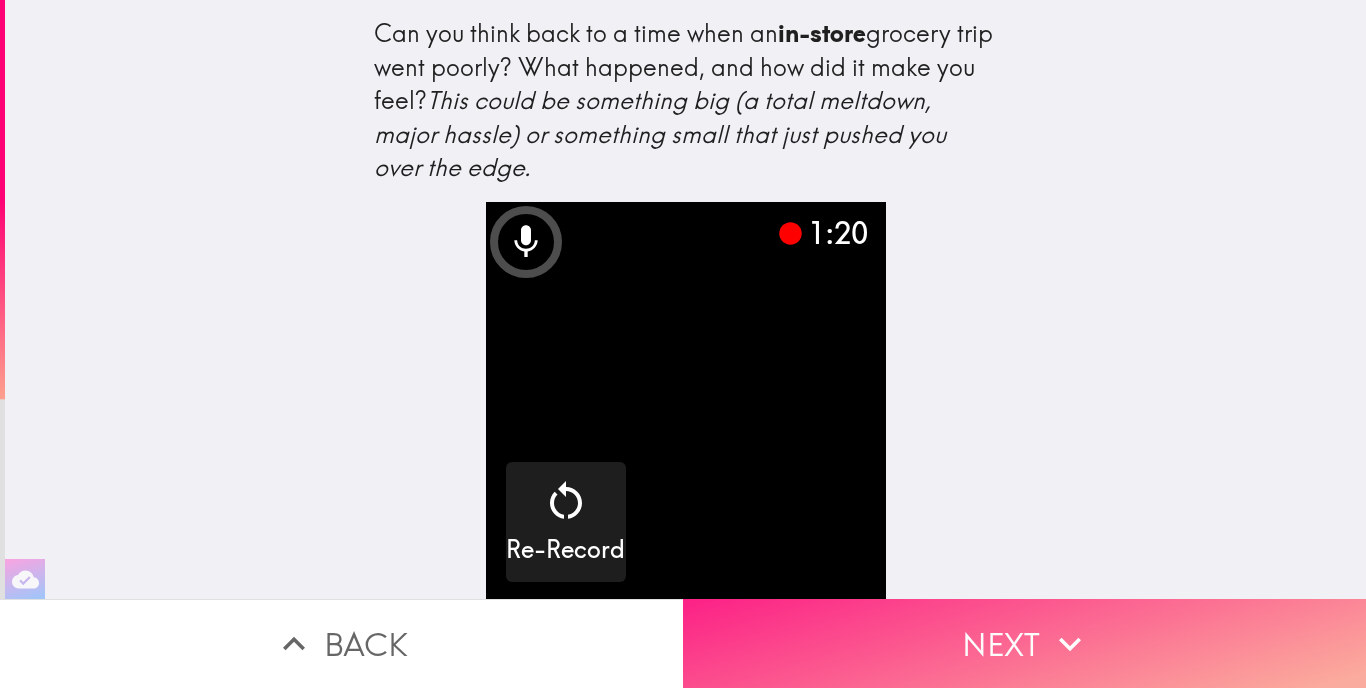 click on "Next" at bounding box center (1024, 643) 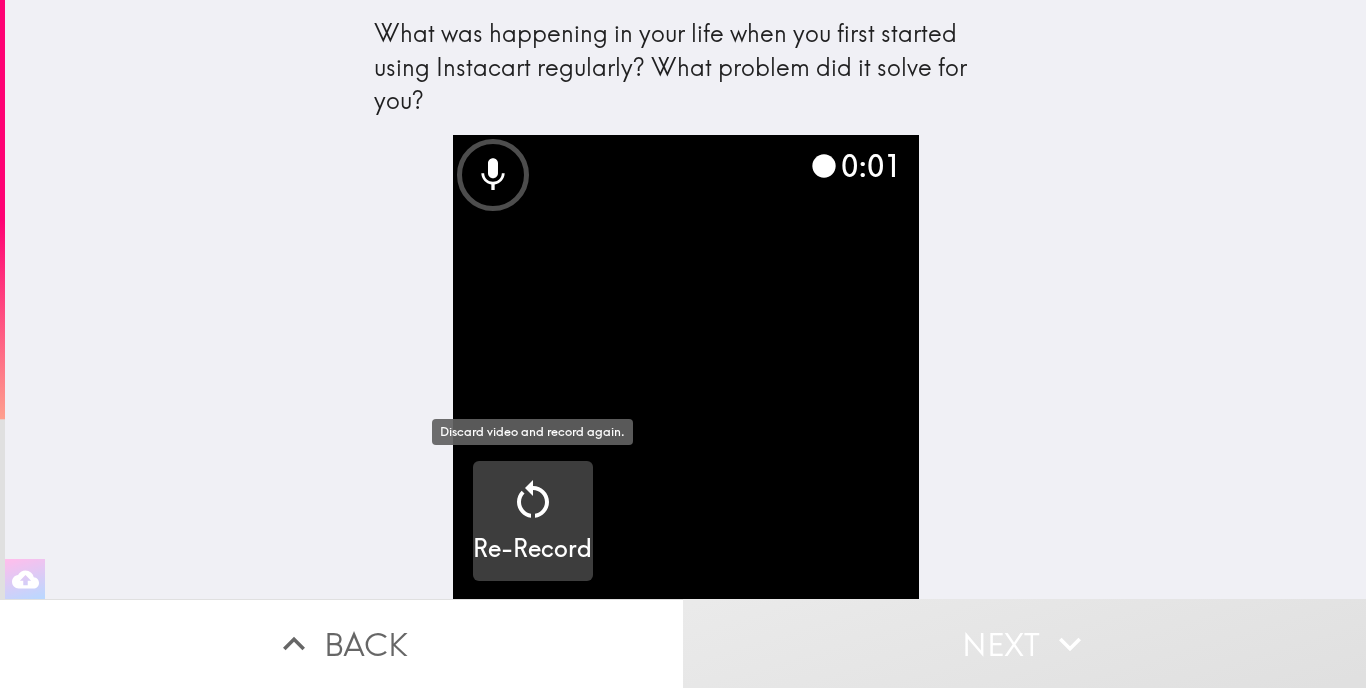 click on "Re-Record" at bounding box center (532, 521) 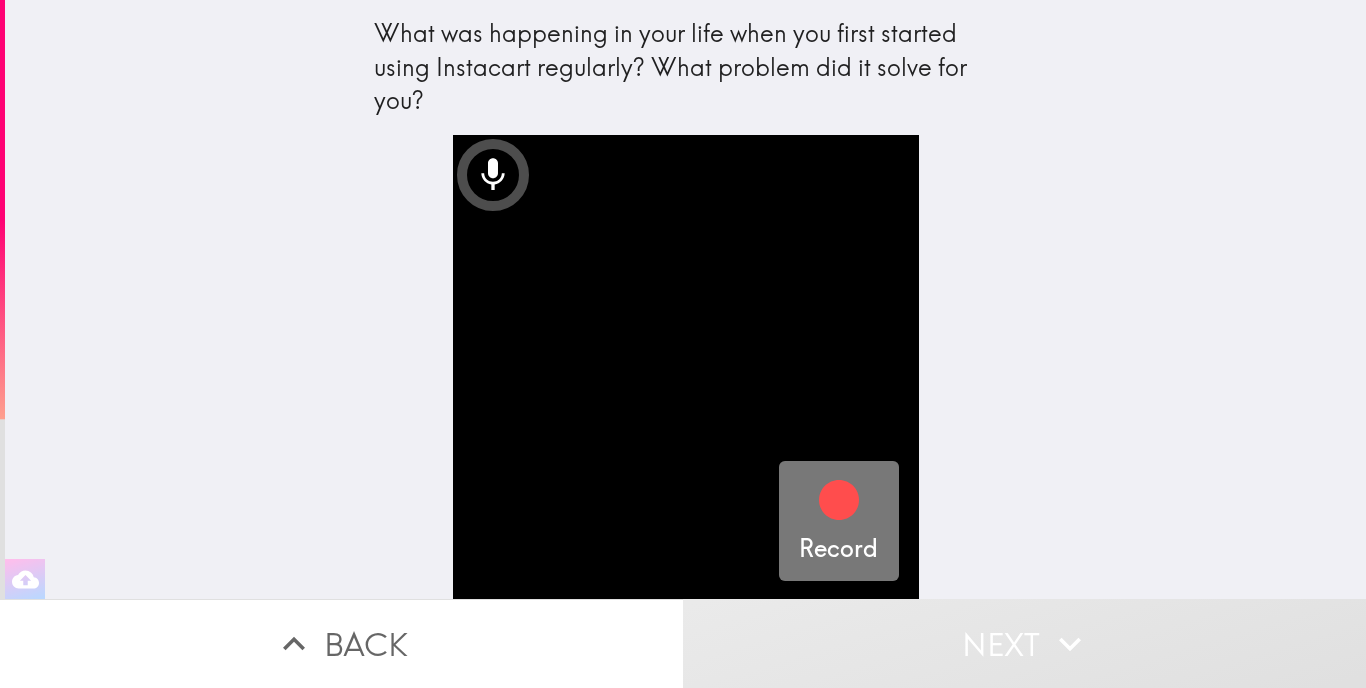 click on "Record" at bounding box center (838, 521) 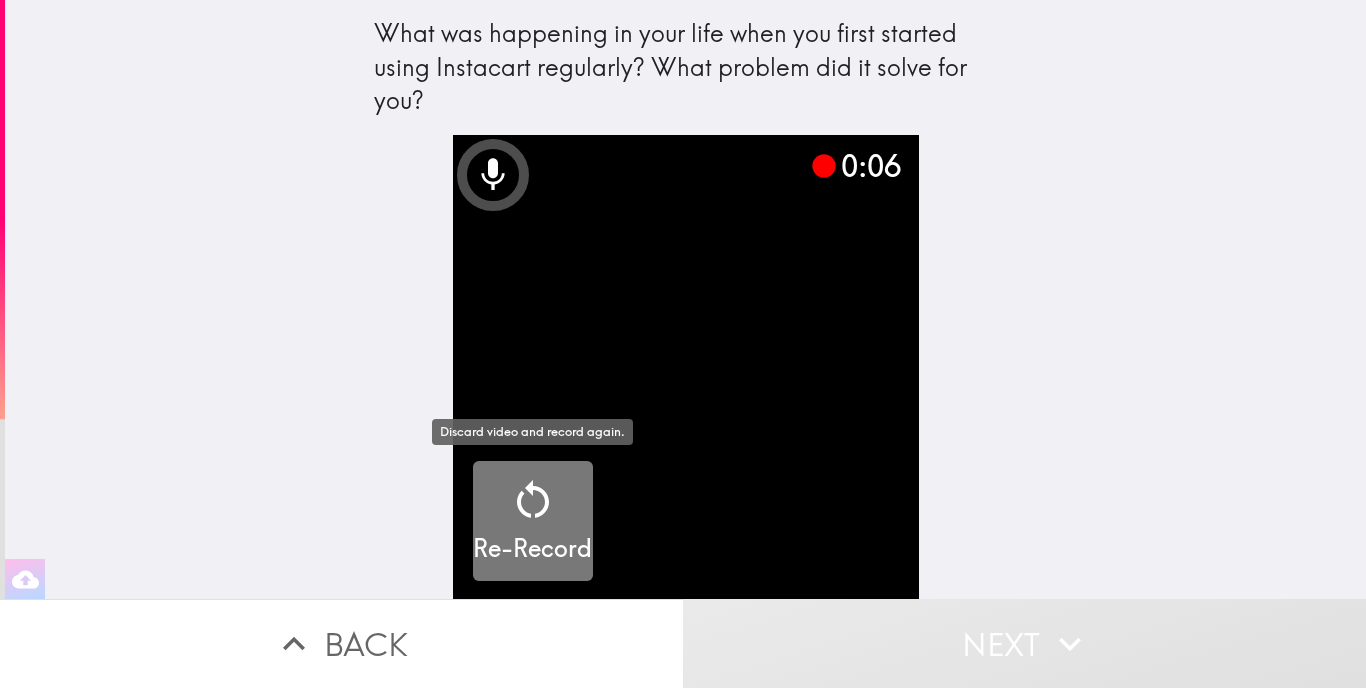 click on "Re-Record" at bounding box center (532, 549) 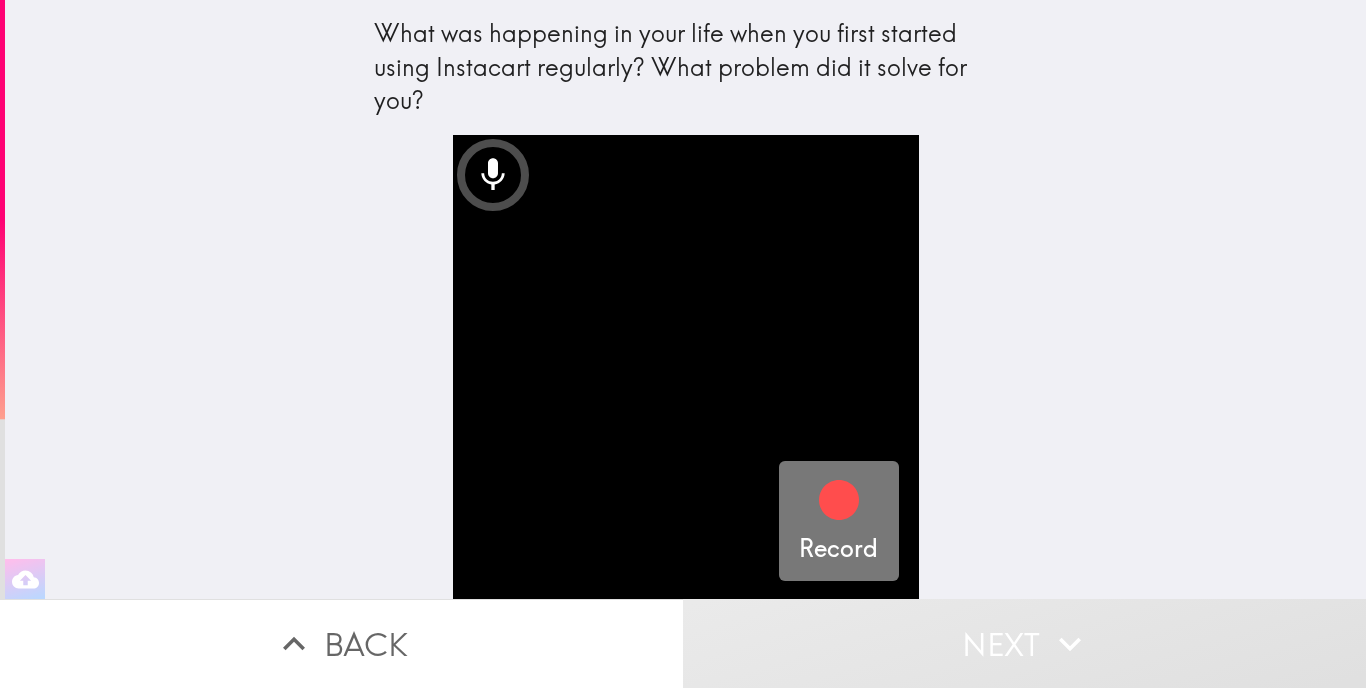 click 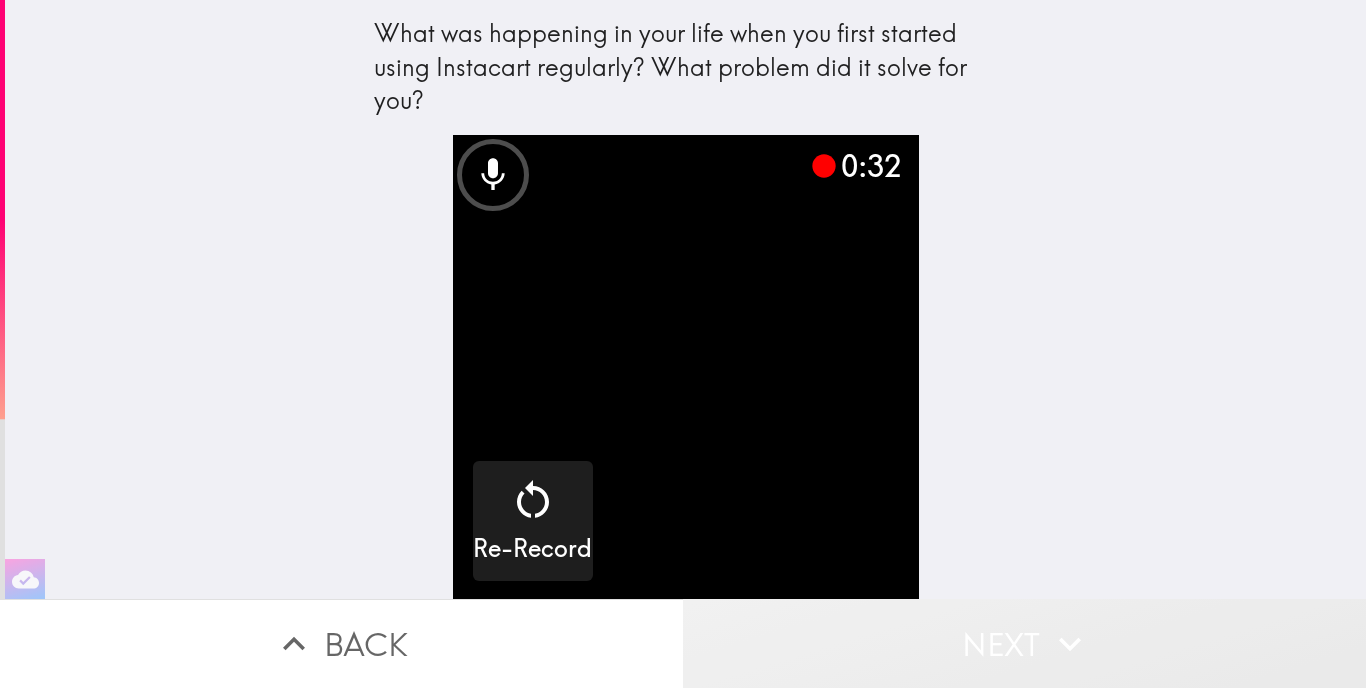 drag, startPoint x: 931, startPoint y: 642, endPoint x: 931, endPoint y: 630, distance: 12 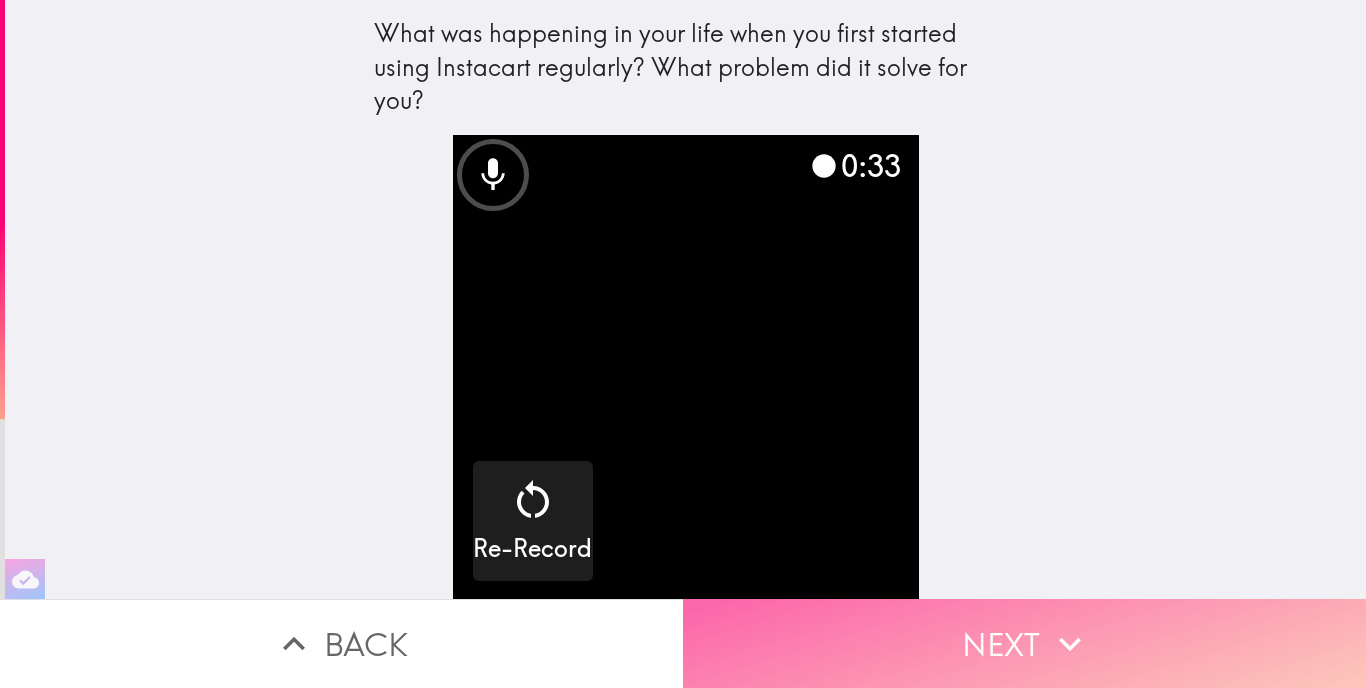 click on "Next" at bounding box center [1024, 643] 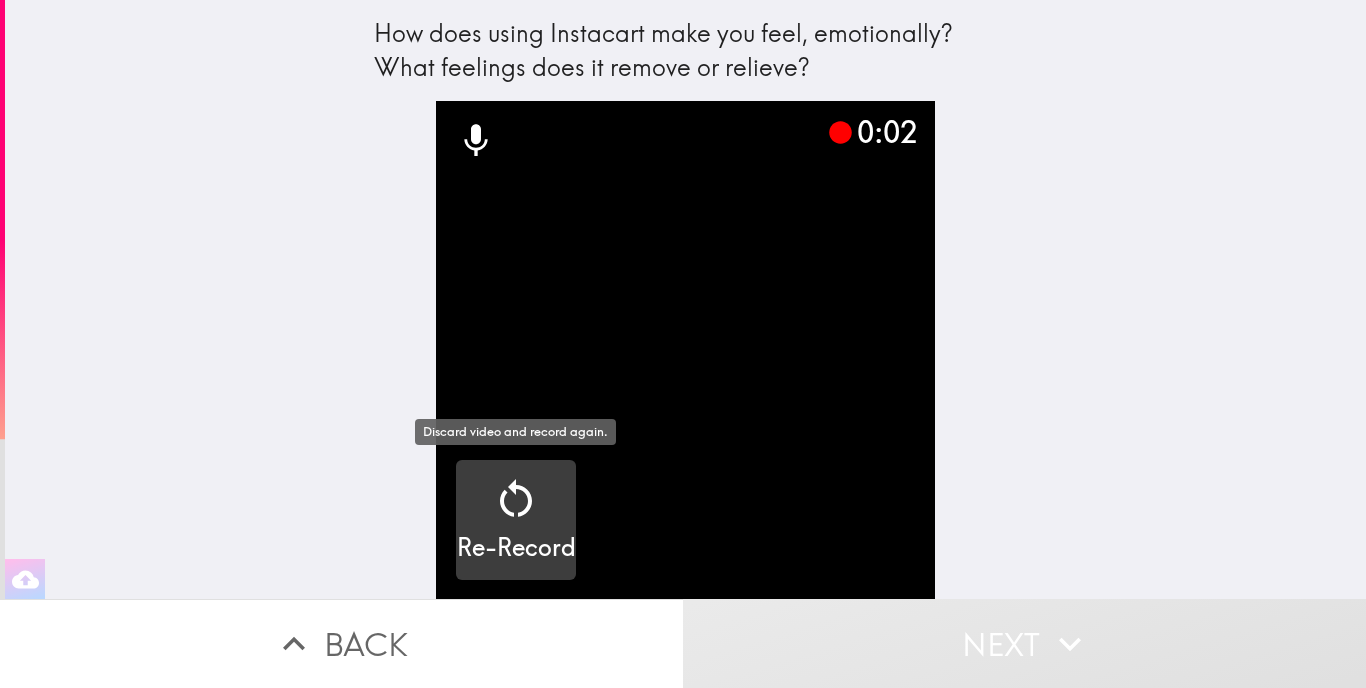 click on "Re-Record" at bounding box center [516, 548] 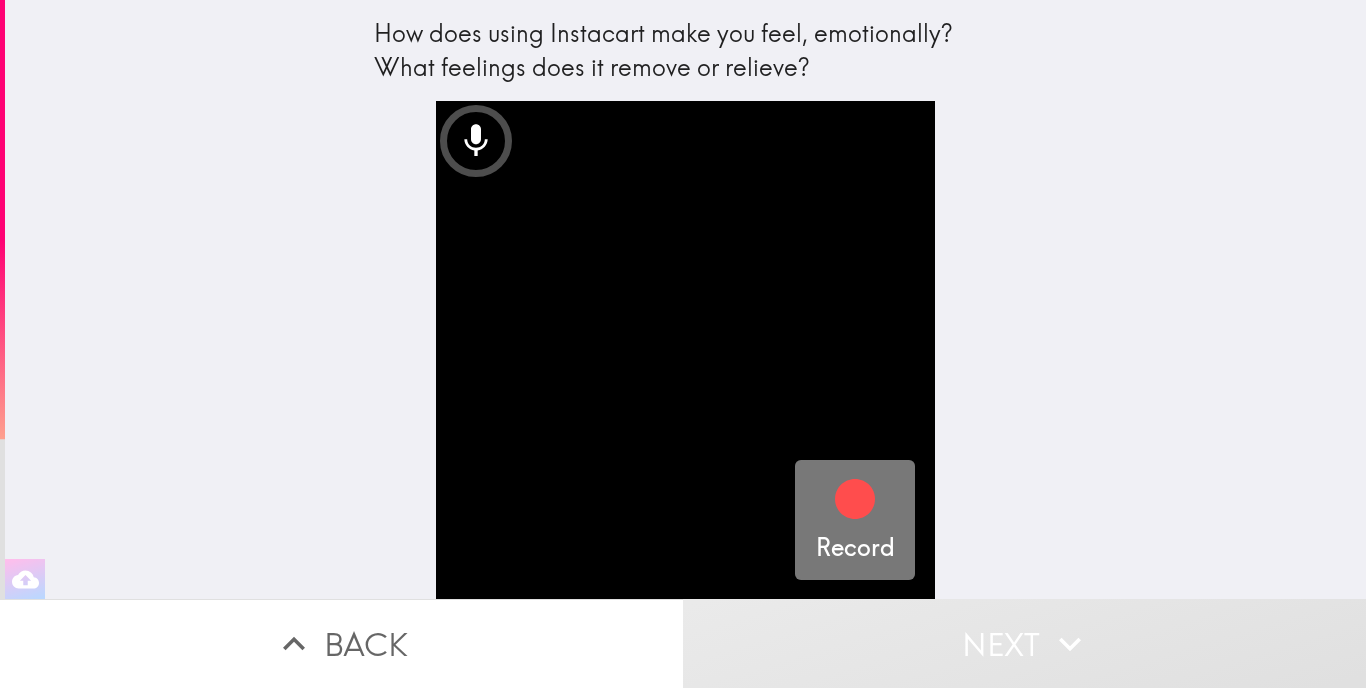 click 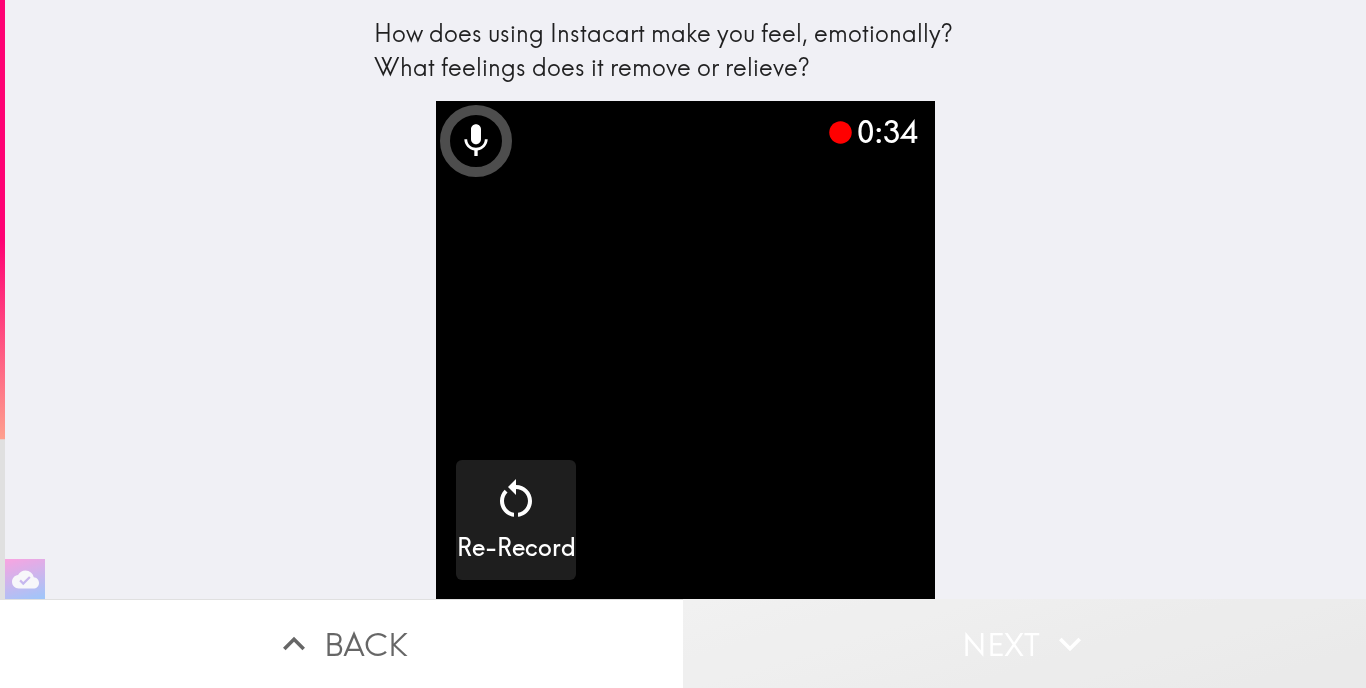 click on "Next" at bounding box center [1024, 643] 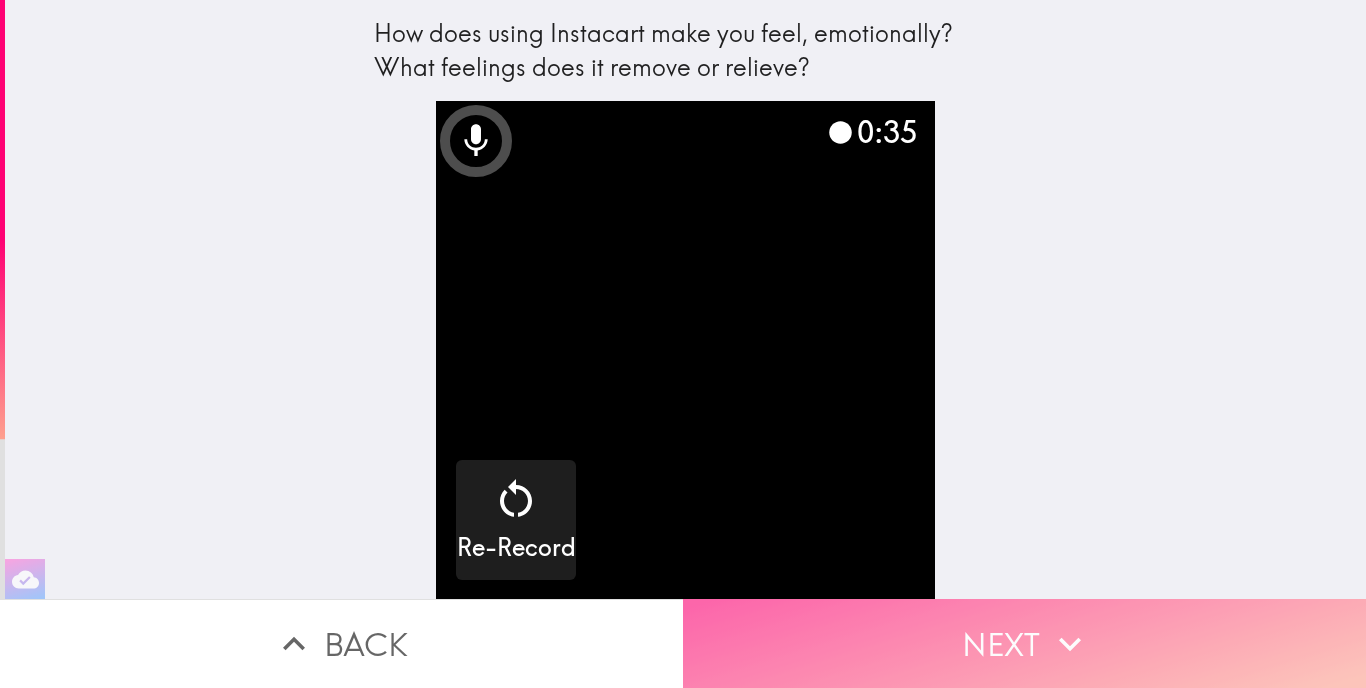 click on "Next" at bounding box center (1024, 643) 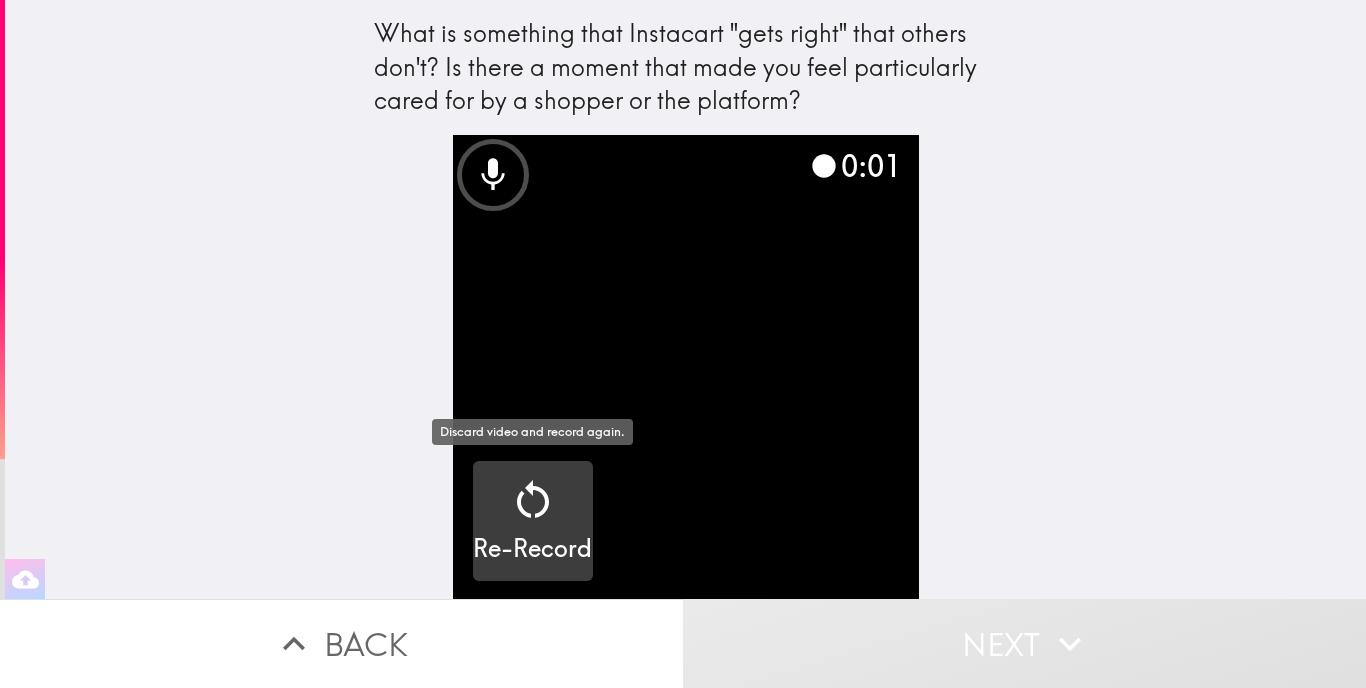 click on "Re-Record" at bounding box center [532, 549] 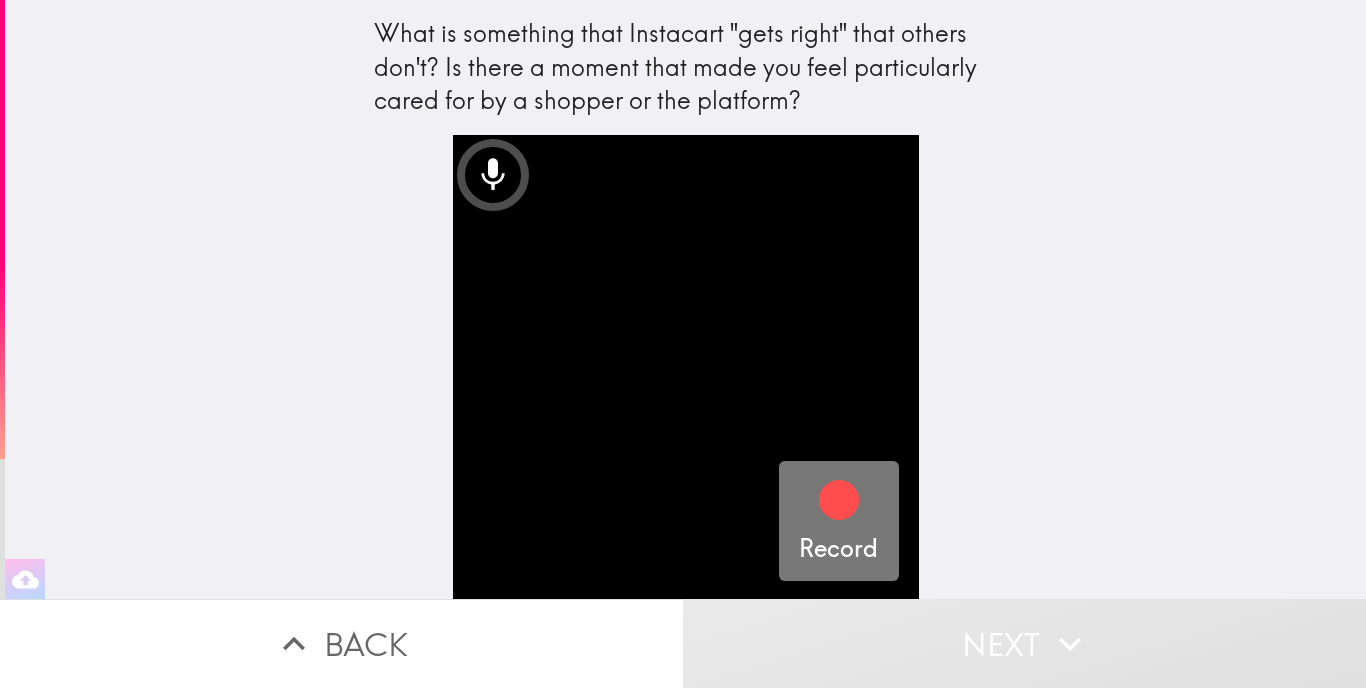 click on "Record" at bounding box center (838, 521) 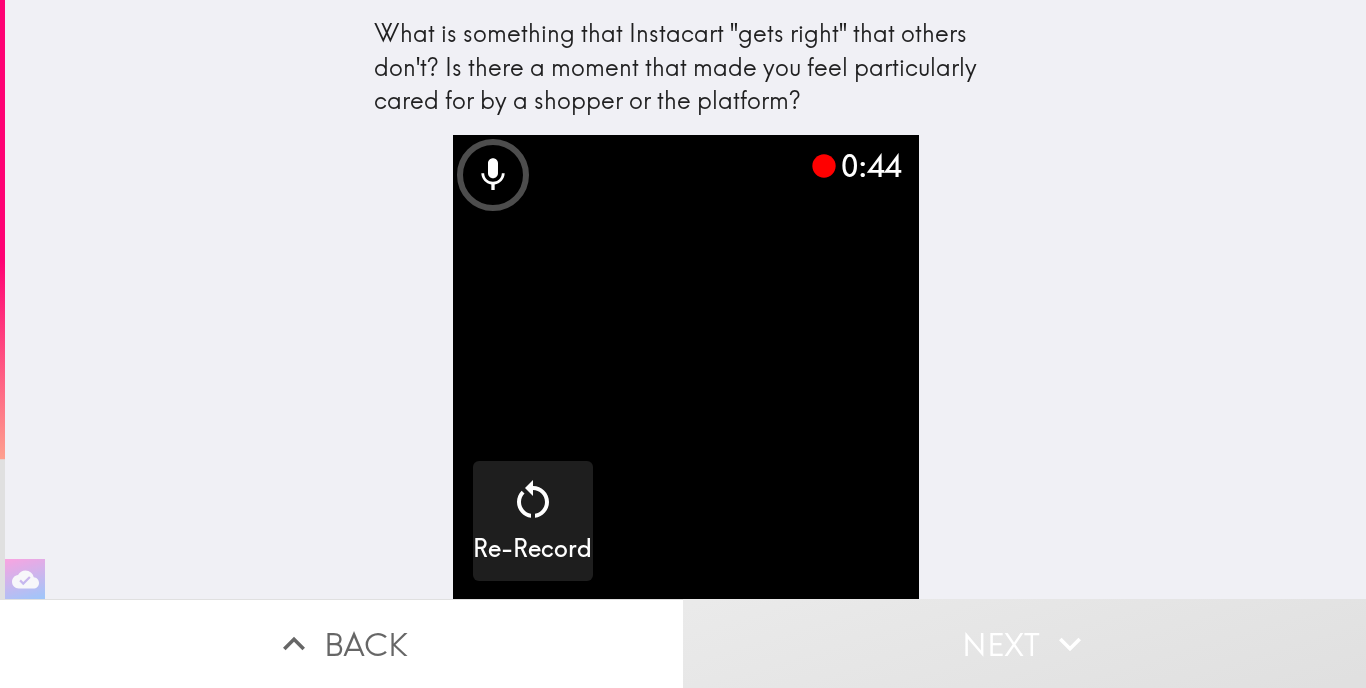 click on "Next" at bounding box center (1024, 643) 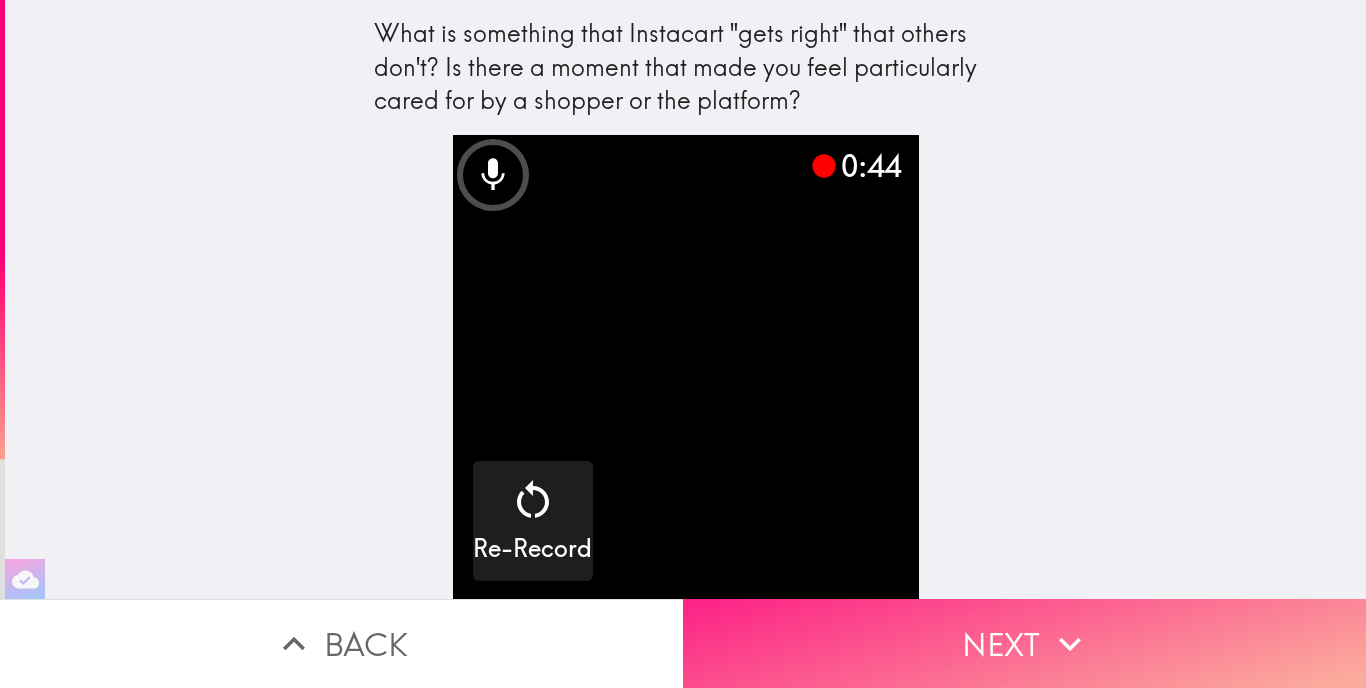 click on "Next" at bounding box center (1024, 643) 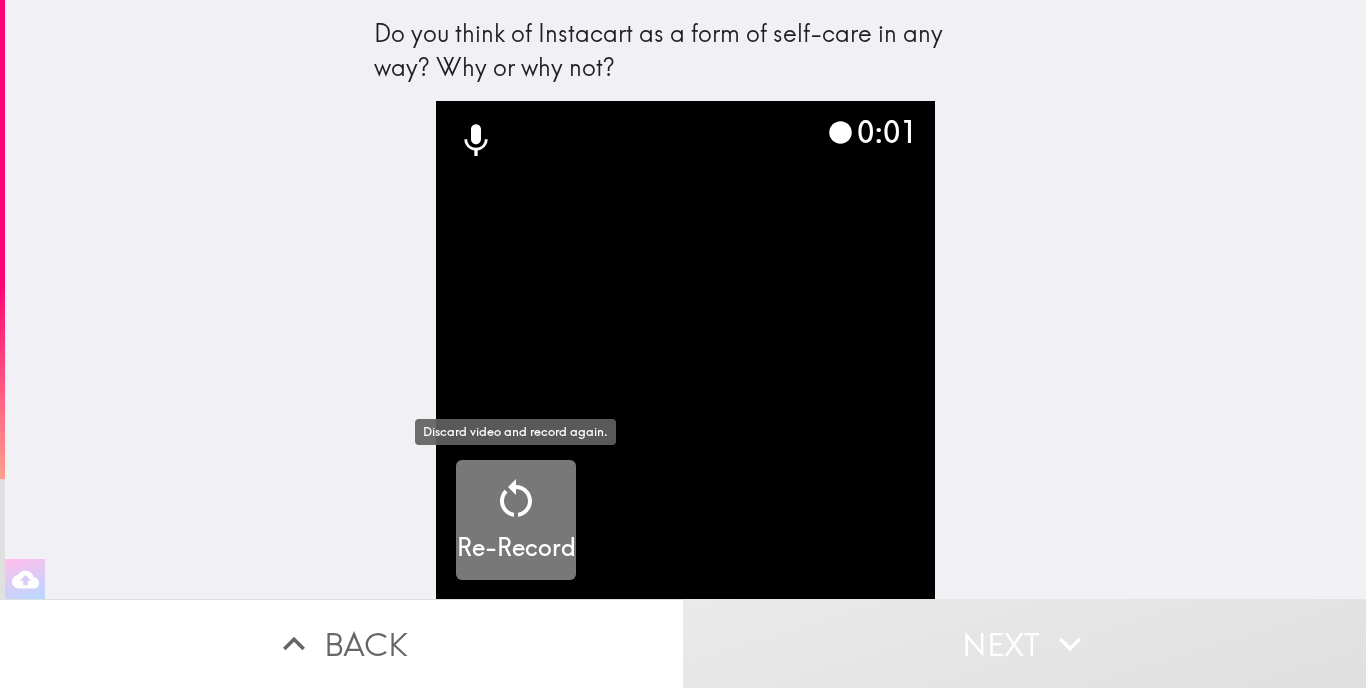 click 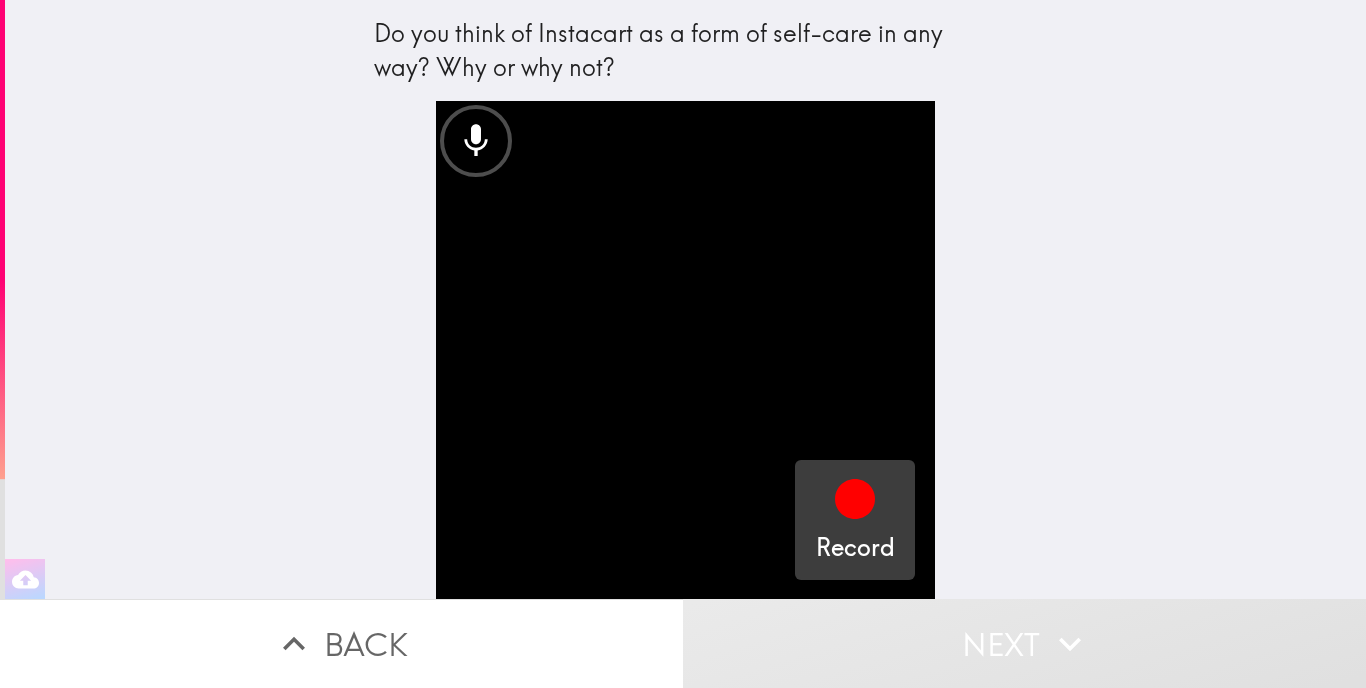 click on "Record" at bounding box center (855, 520) 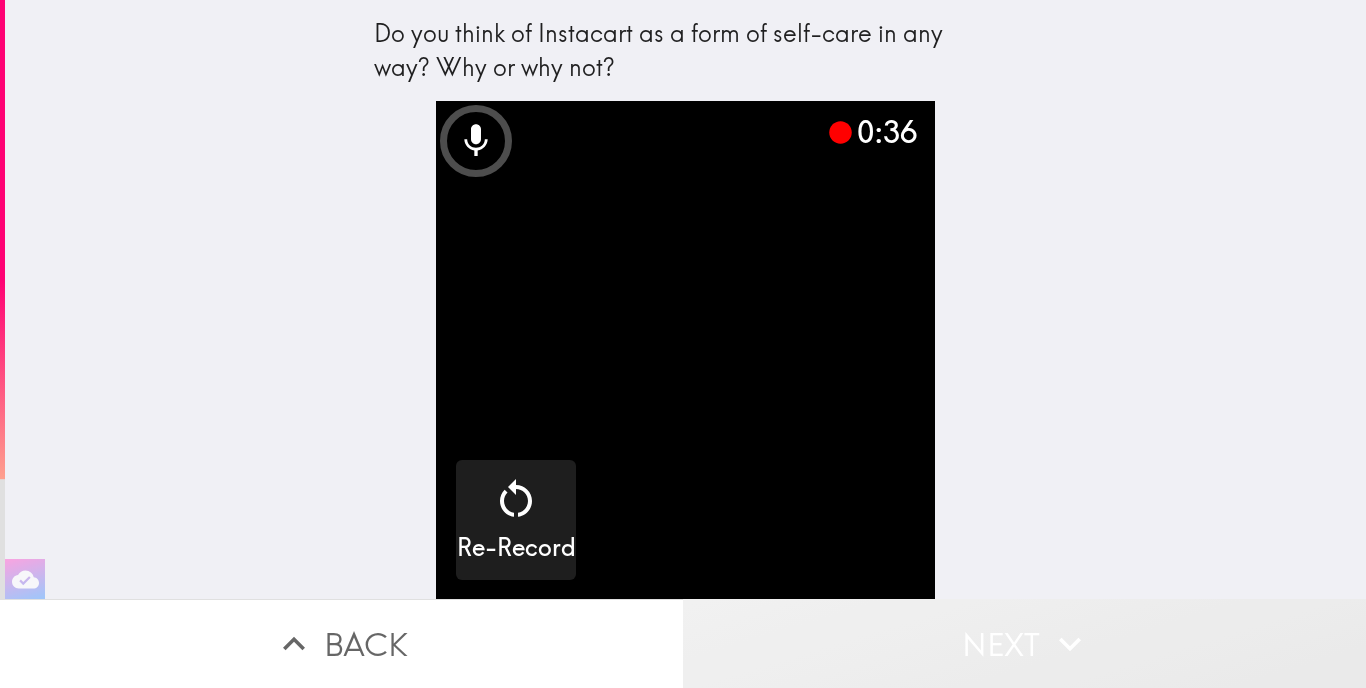 click on "Next" at bounding box center [1024, 643] 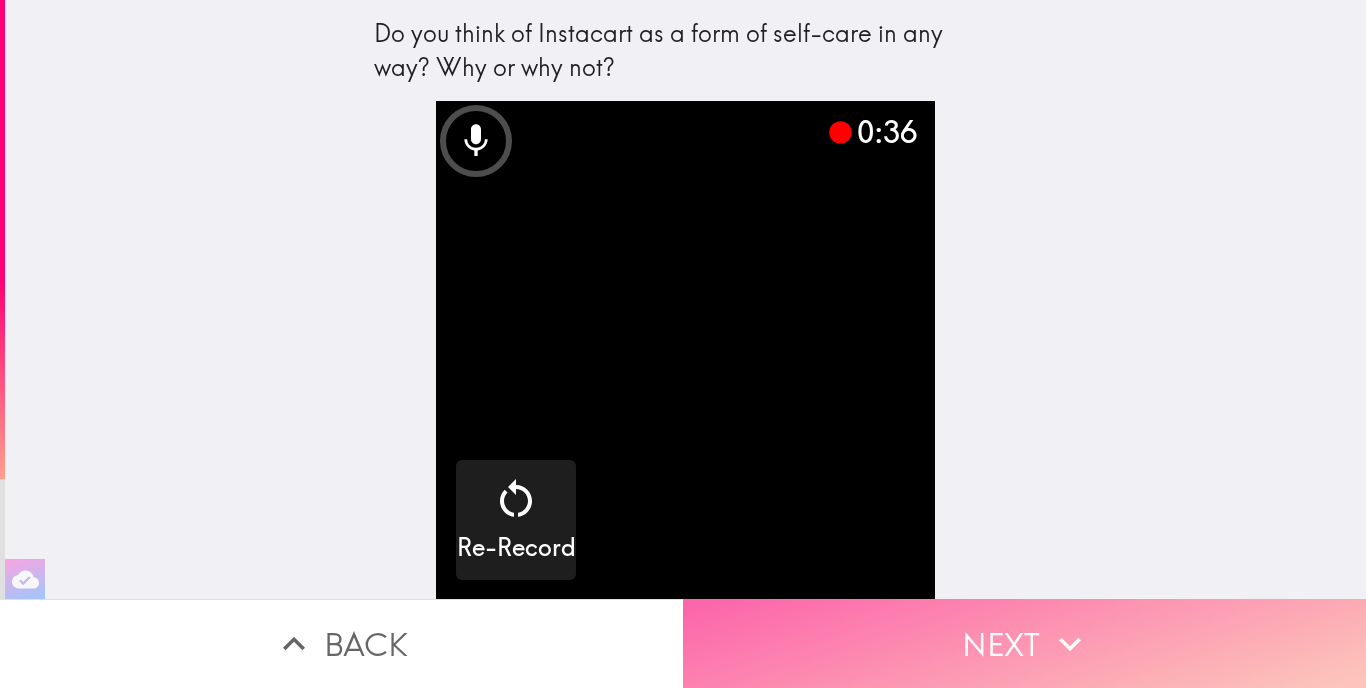 click on "Next" at bounding box center (1024, 643) 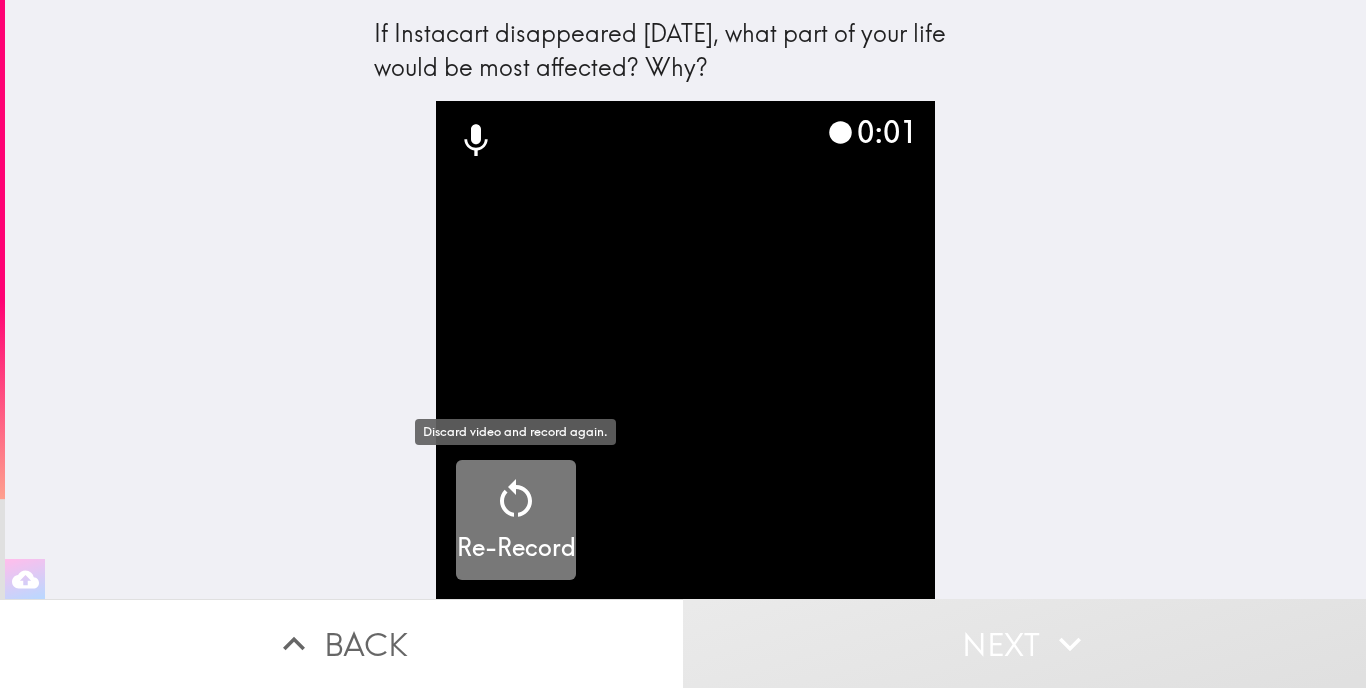 click on "Re-Record" at bounding box center (516, 548) 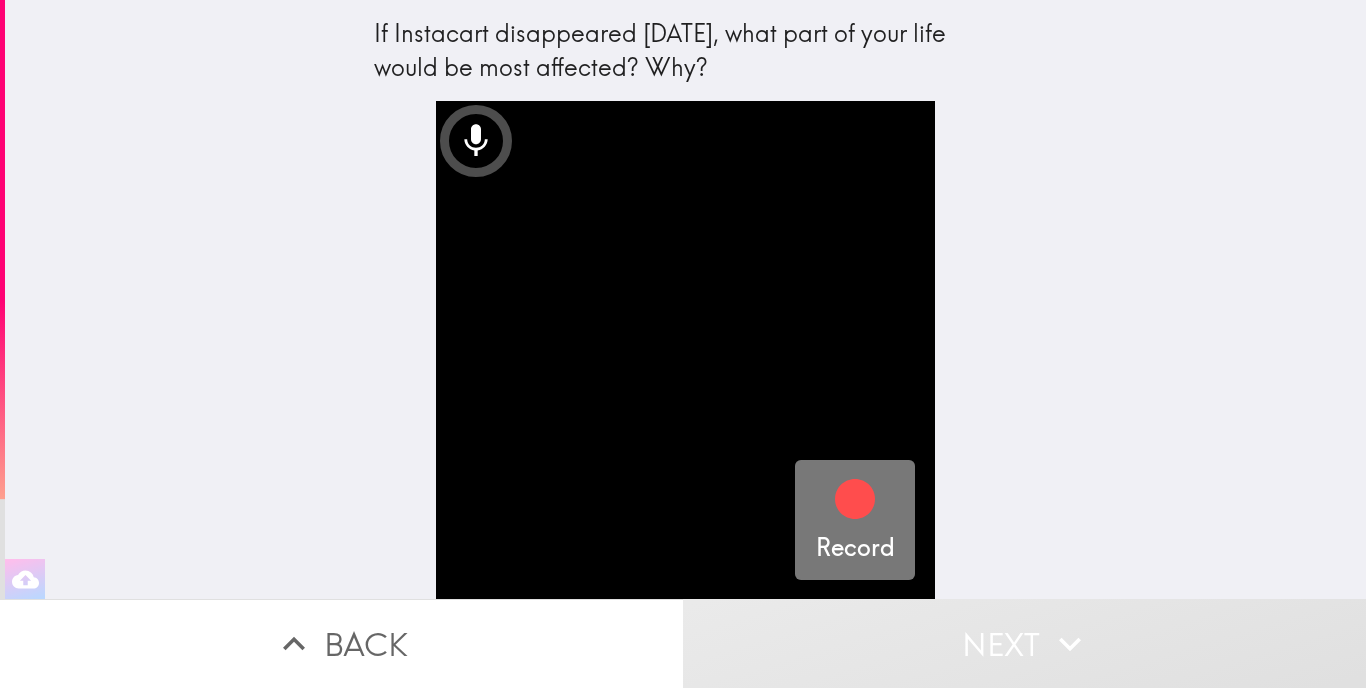 click on "Record" at bounding box center (855, 520) 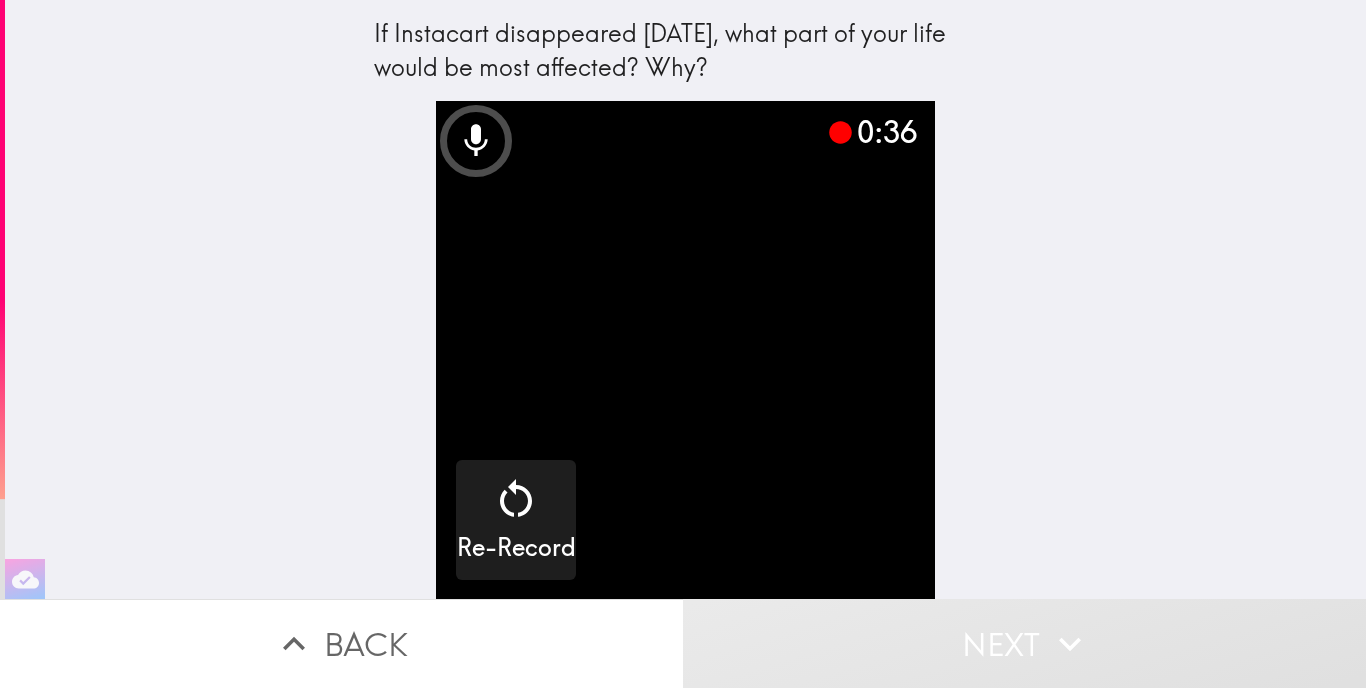 click on "Next" at bounding box center [1024, 643] 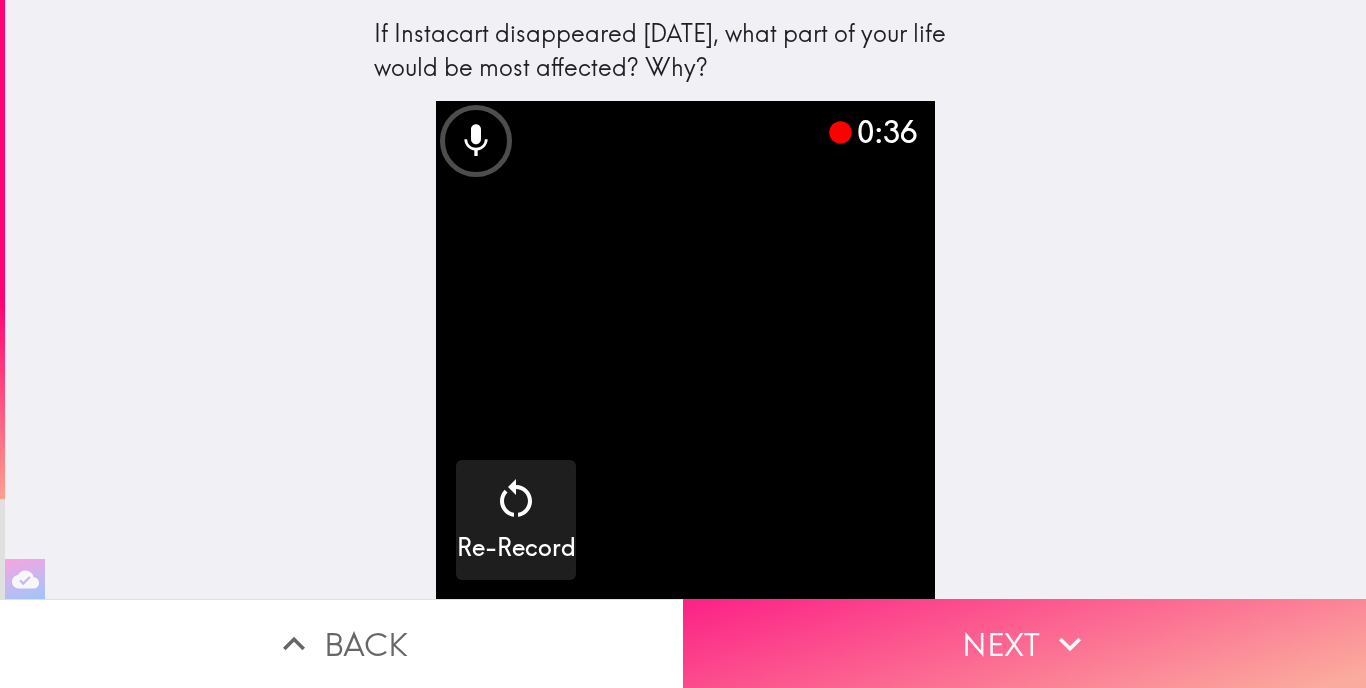 click on "Next" at bounding box center (1024, 643) 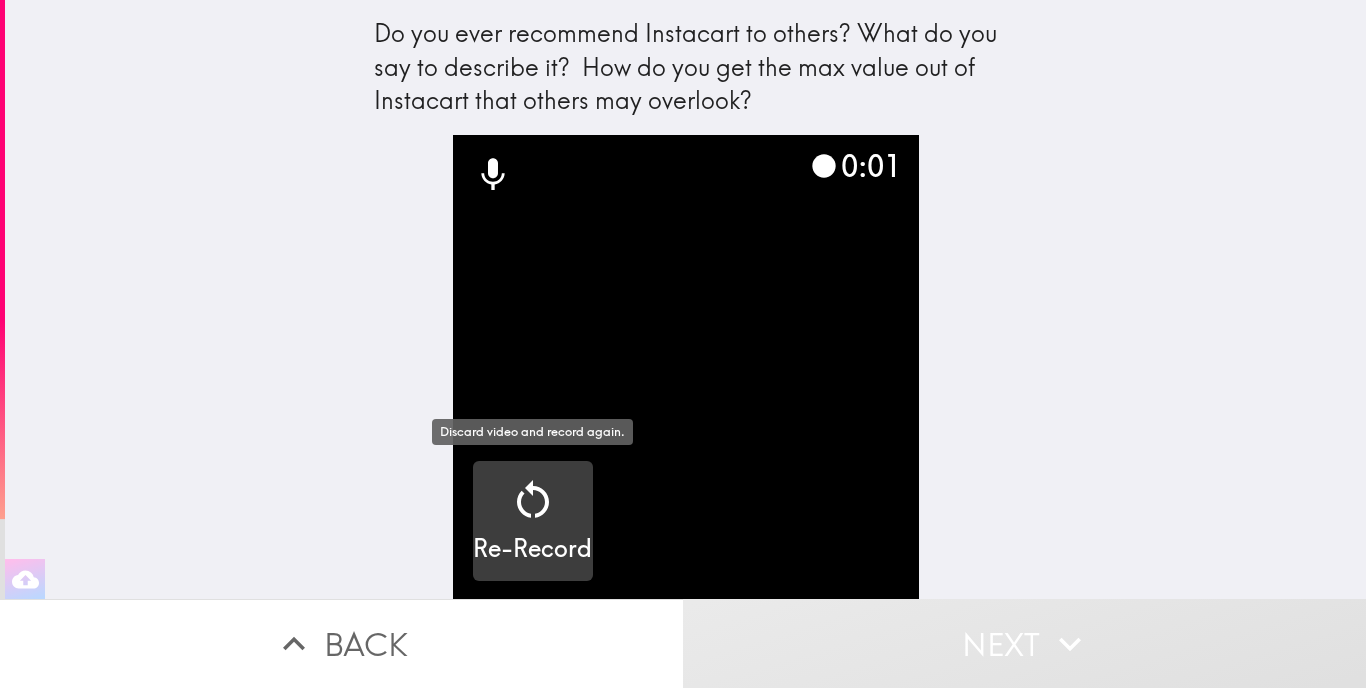 click on "Re-Record" at bounding box center (532, 521) 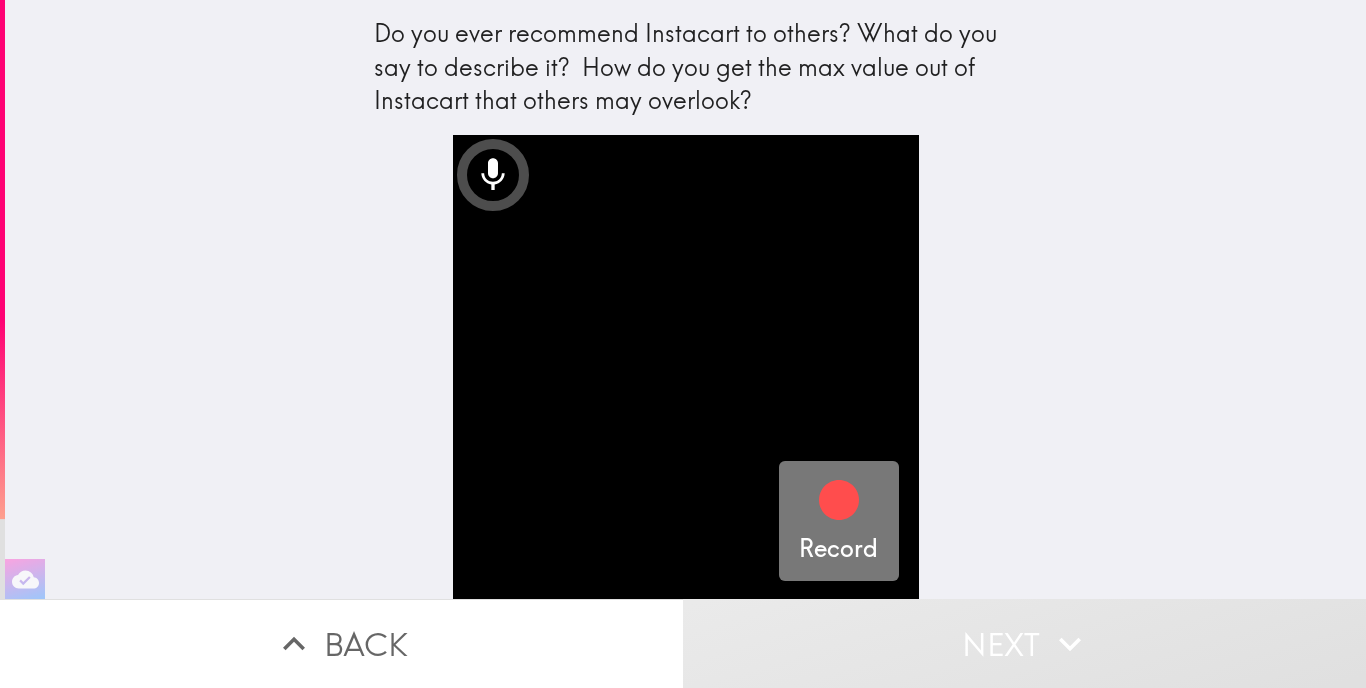 click 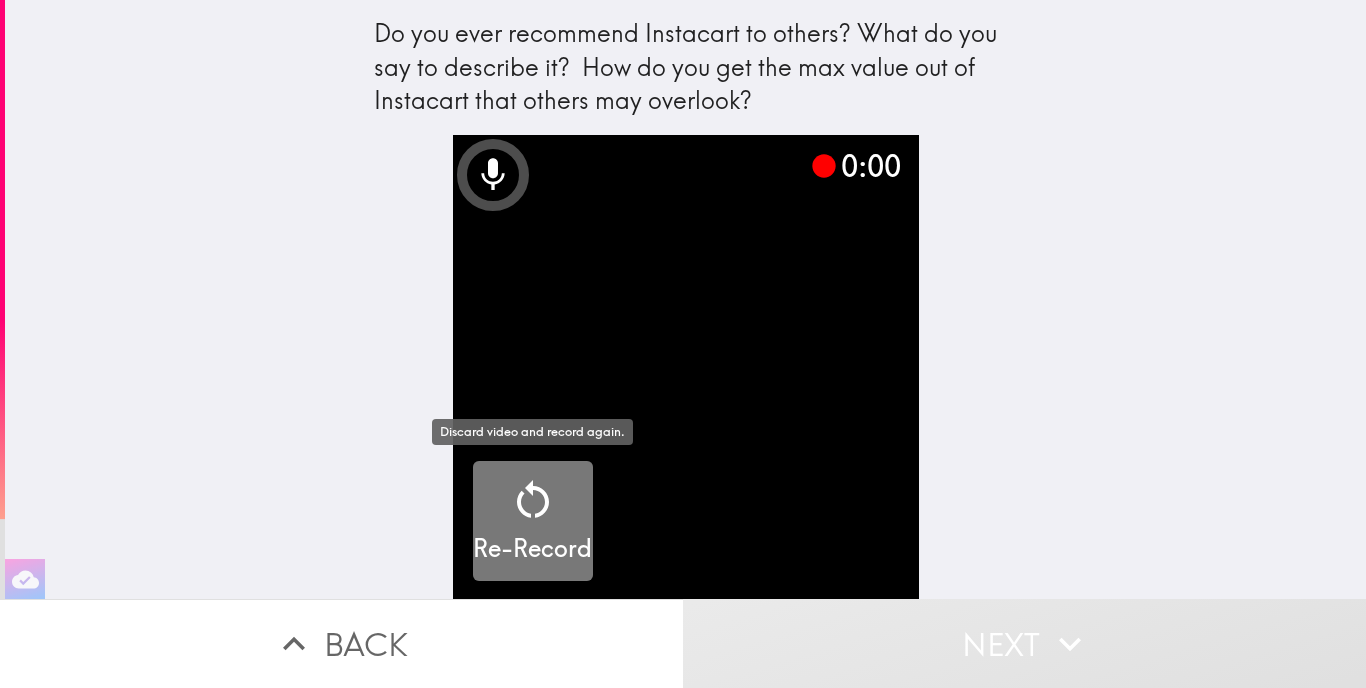 drag, startPoint x: 528, startPoint y: 487, endPoint x: 516, endPoint y: 487, distance: 12 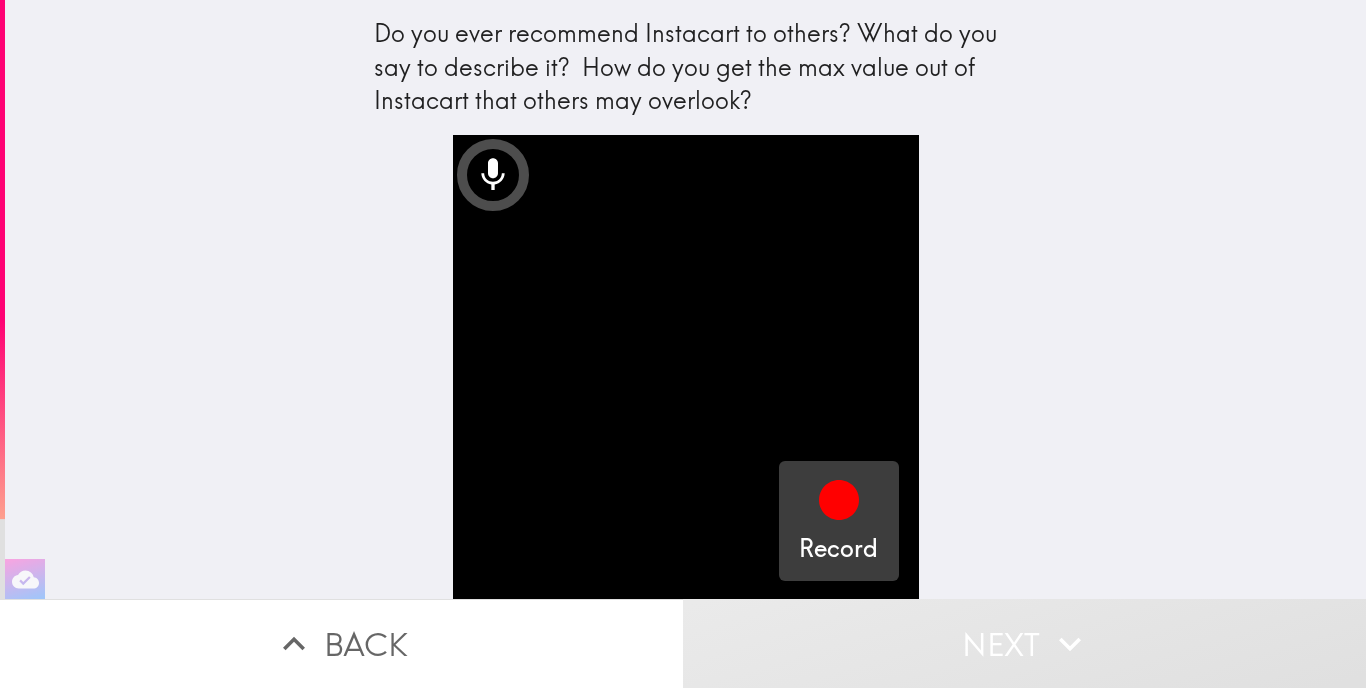 click on "Record" at bounding box center (838, 521) 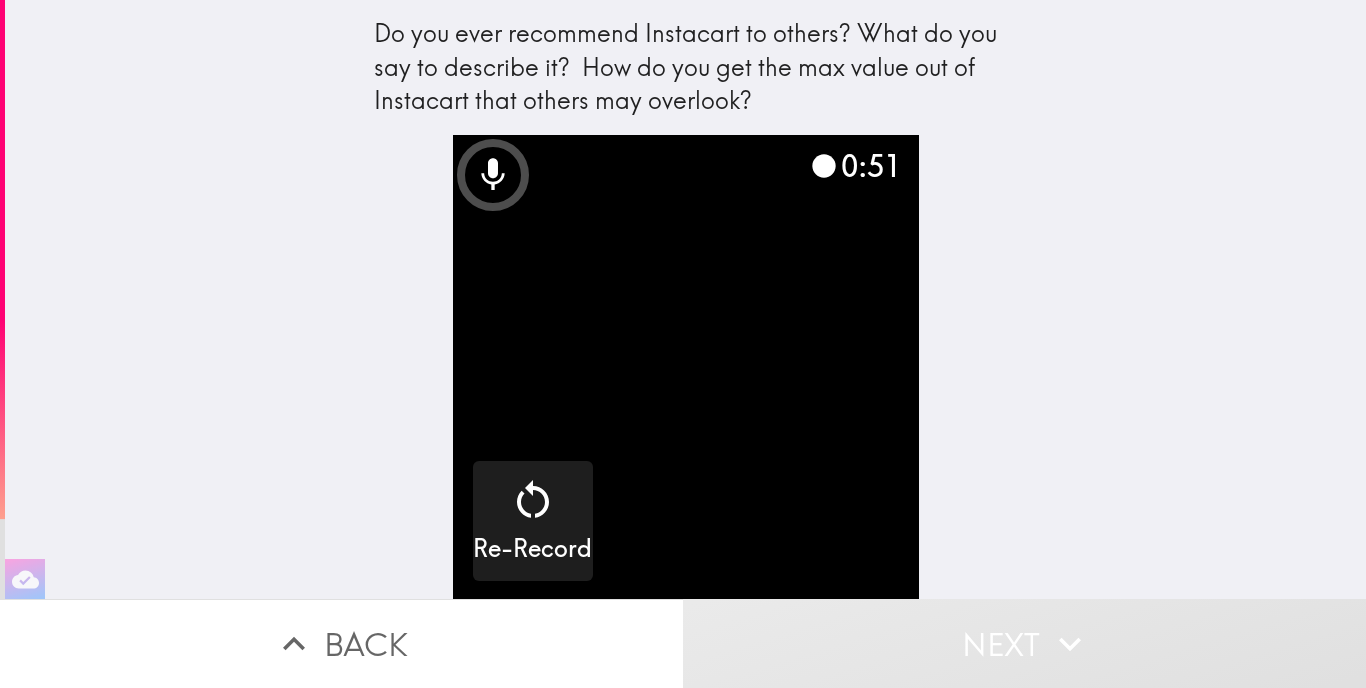 click on "Next" at bounding box center [1024, 643] 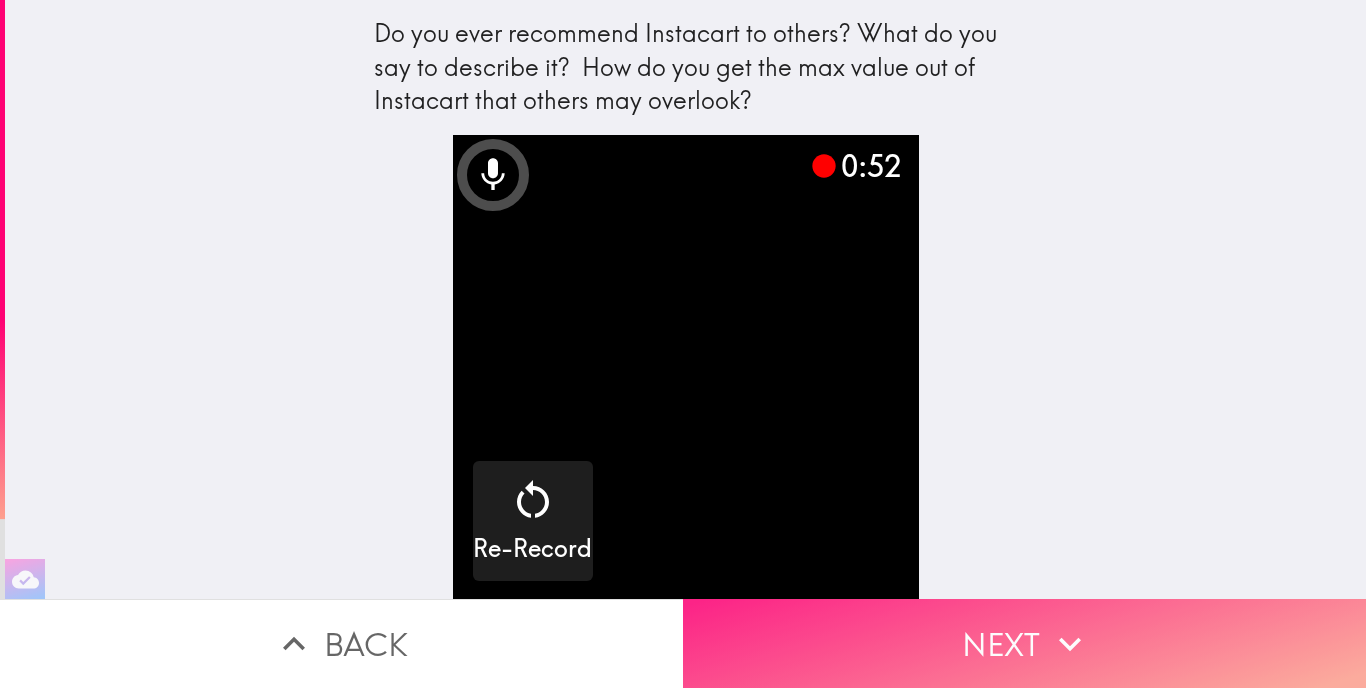 click on "Next" at bounding box center (1024, 643) 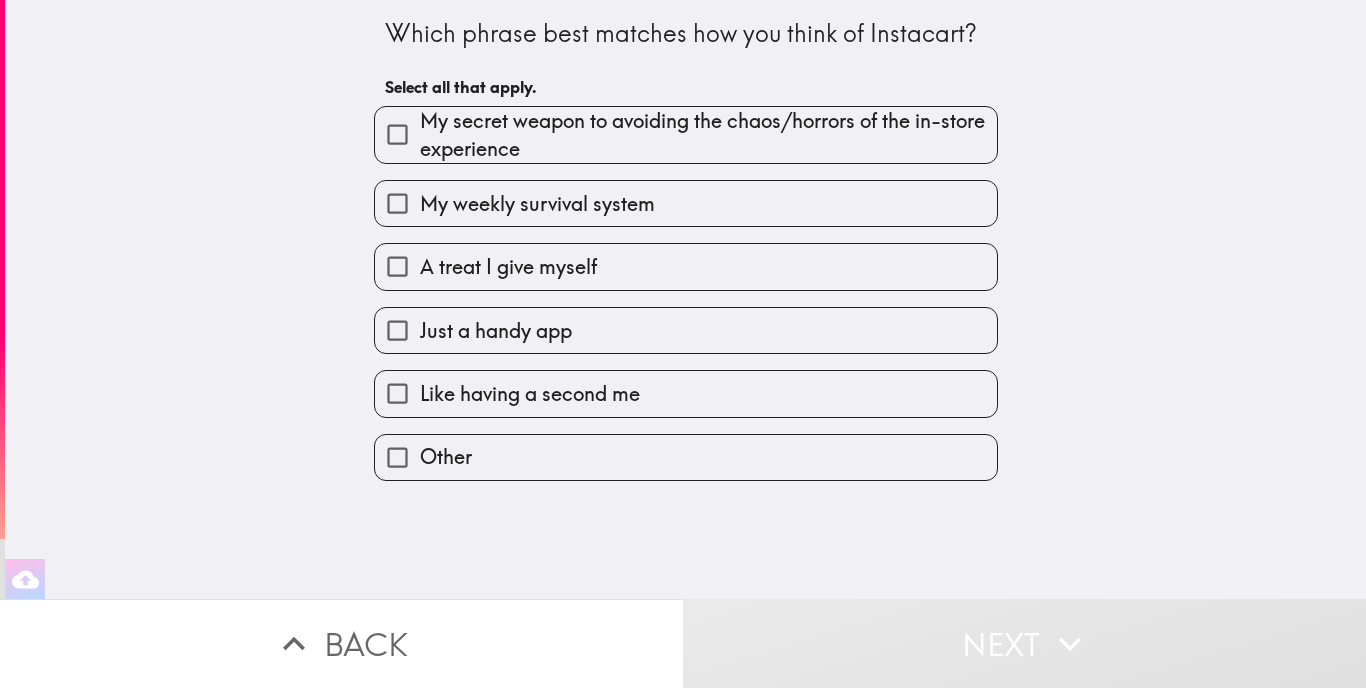 click on "My weekly survival system" at bounding box center [537, 204] 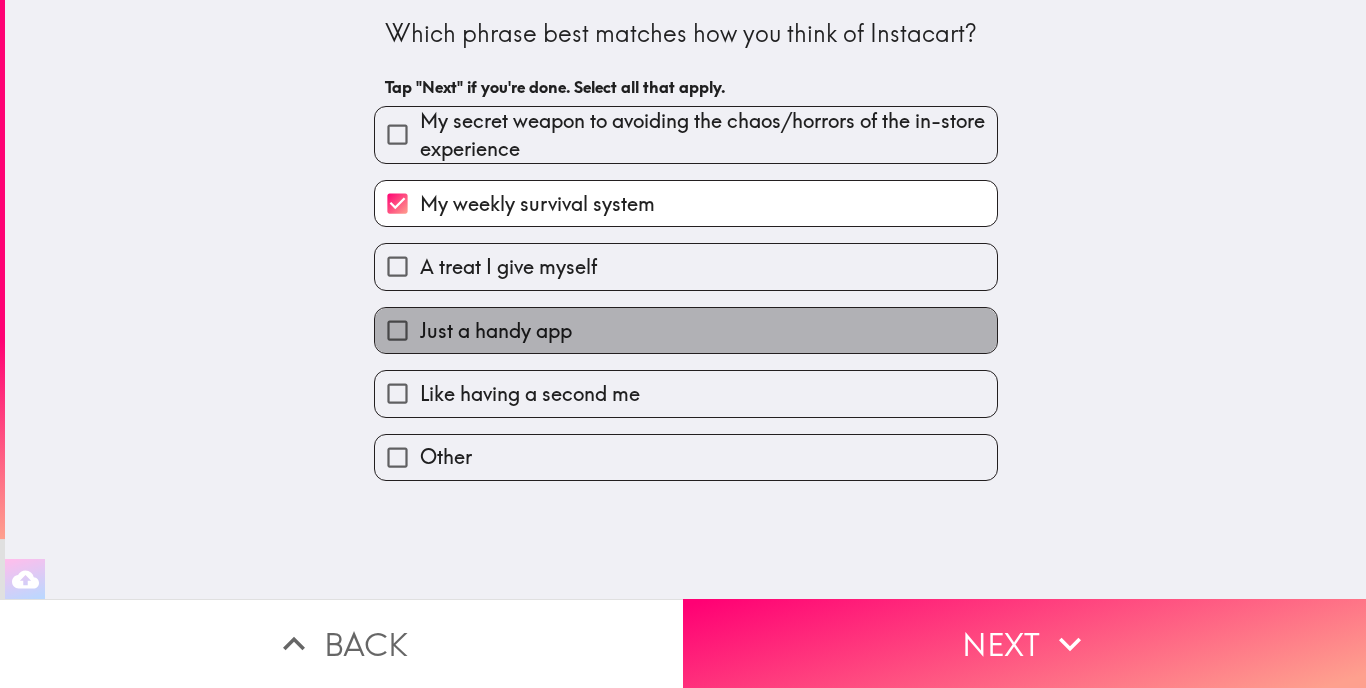 click on "Just a handy app" at bounding box center [496, 331] 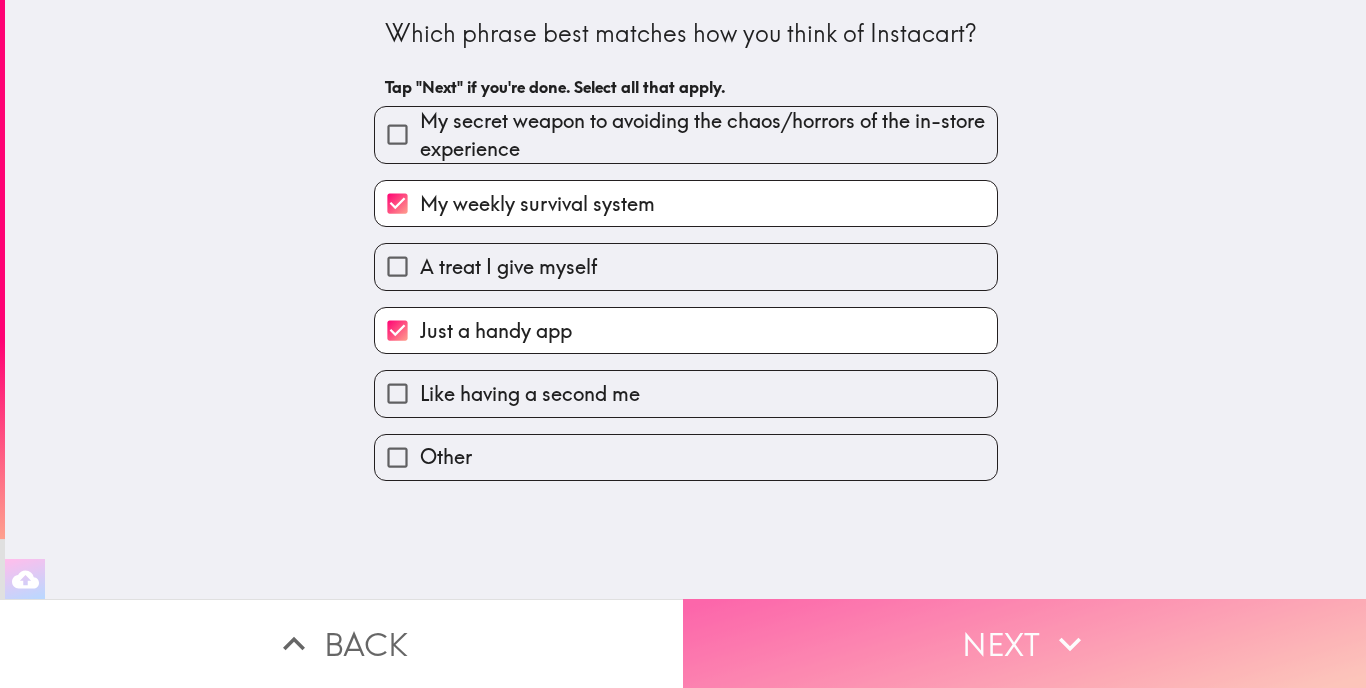 click on "Next" at bounding box center [1024, 643] 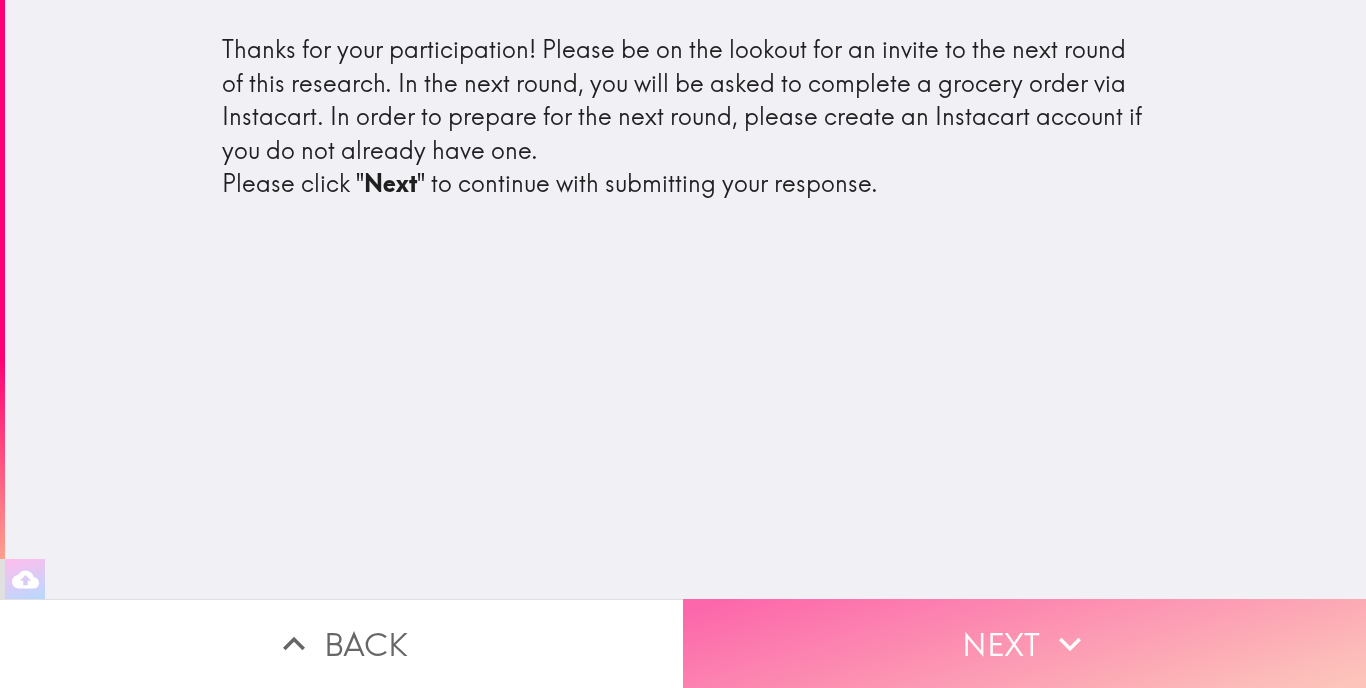 click on "Next" at bounding box center (1024, 643) 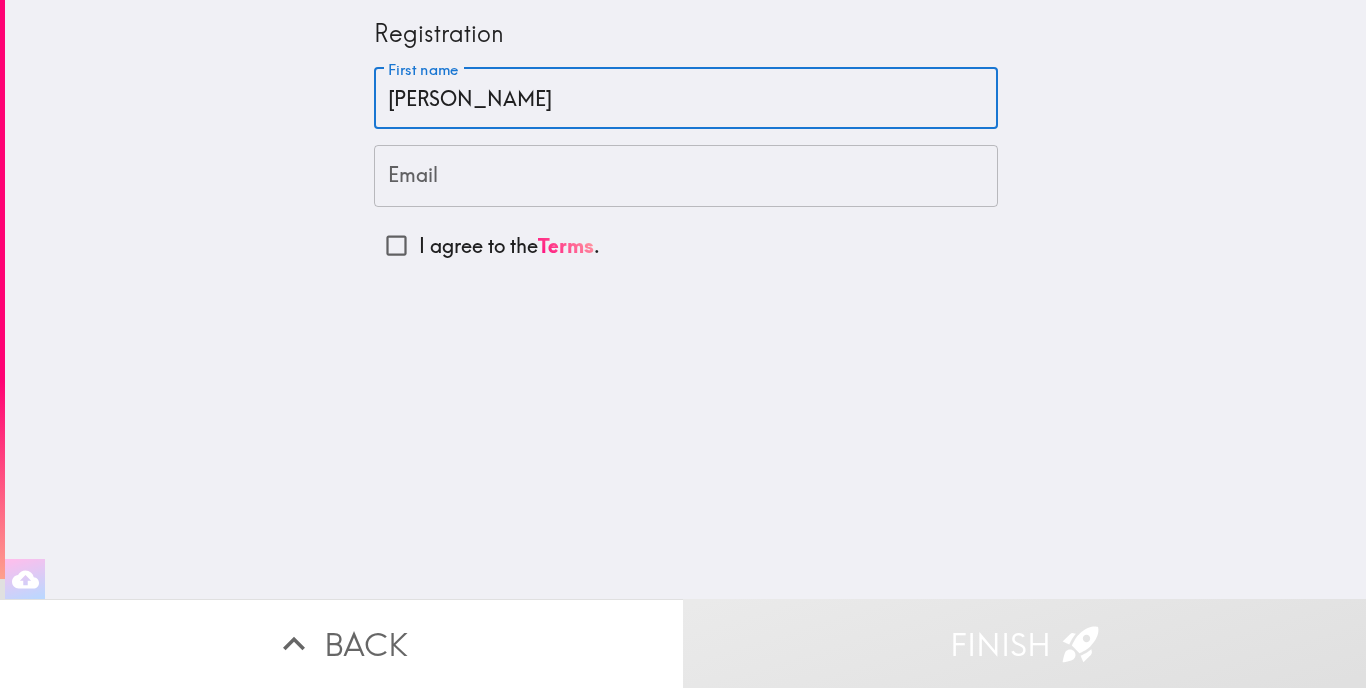 type on "Teresa" 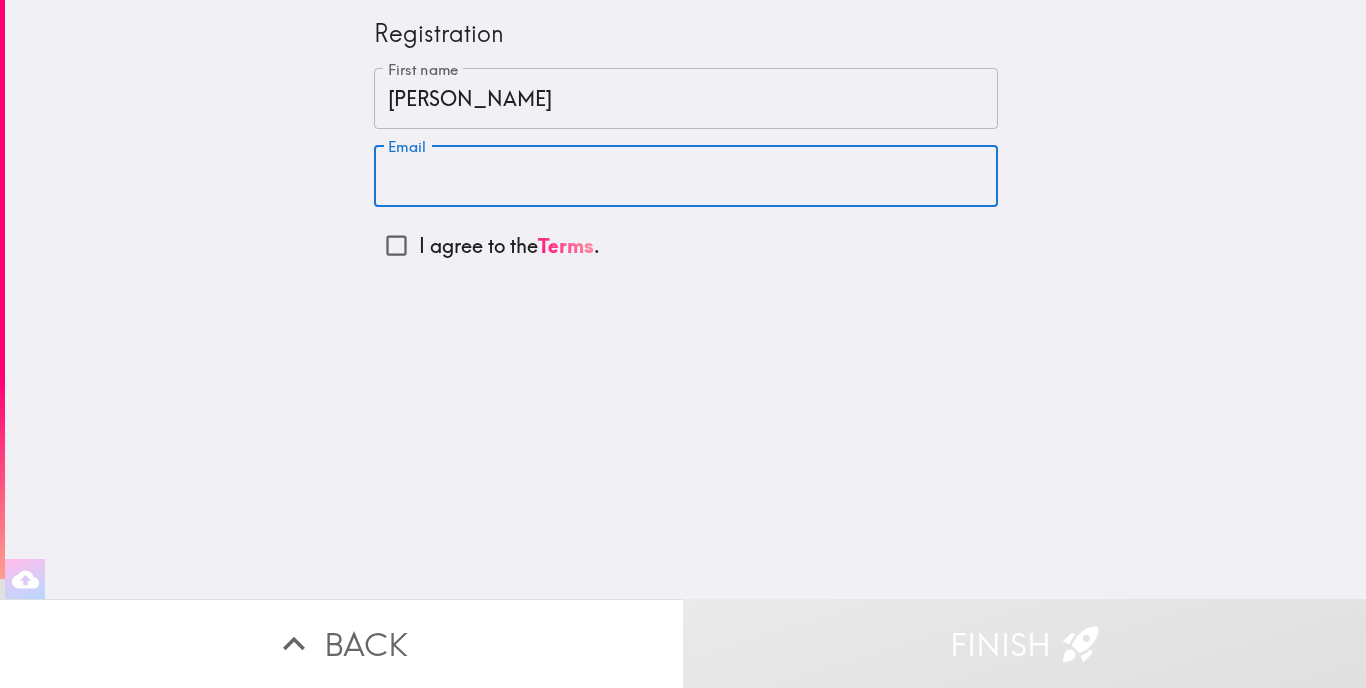 click on "Email" at bounding box center [686, 176] 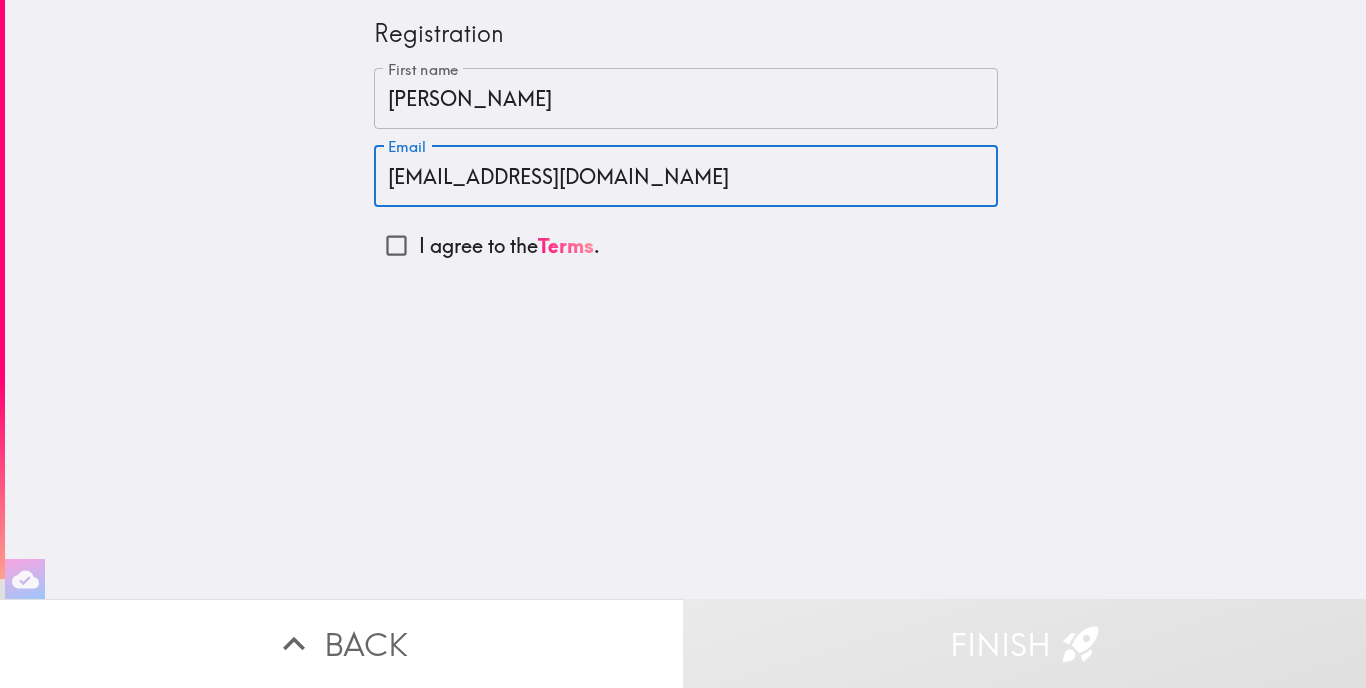 type on "twinston1256@gmail.com" 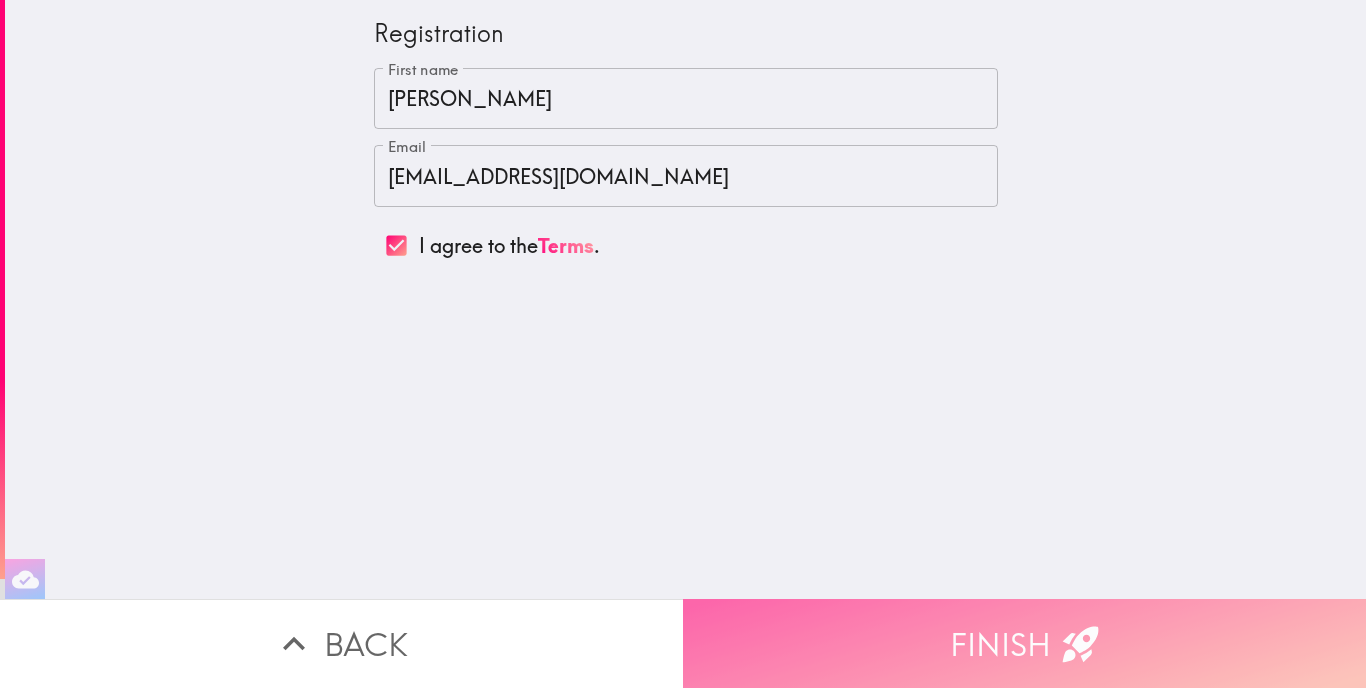 click on "Finish" at bounding box center (1024, 643) 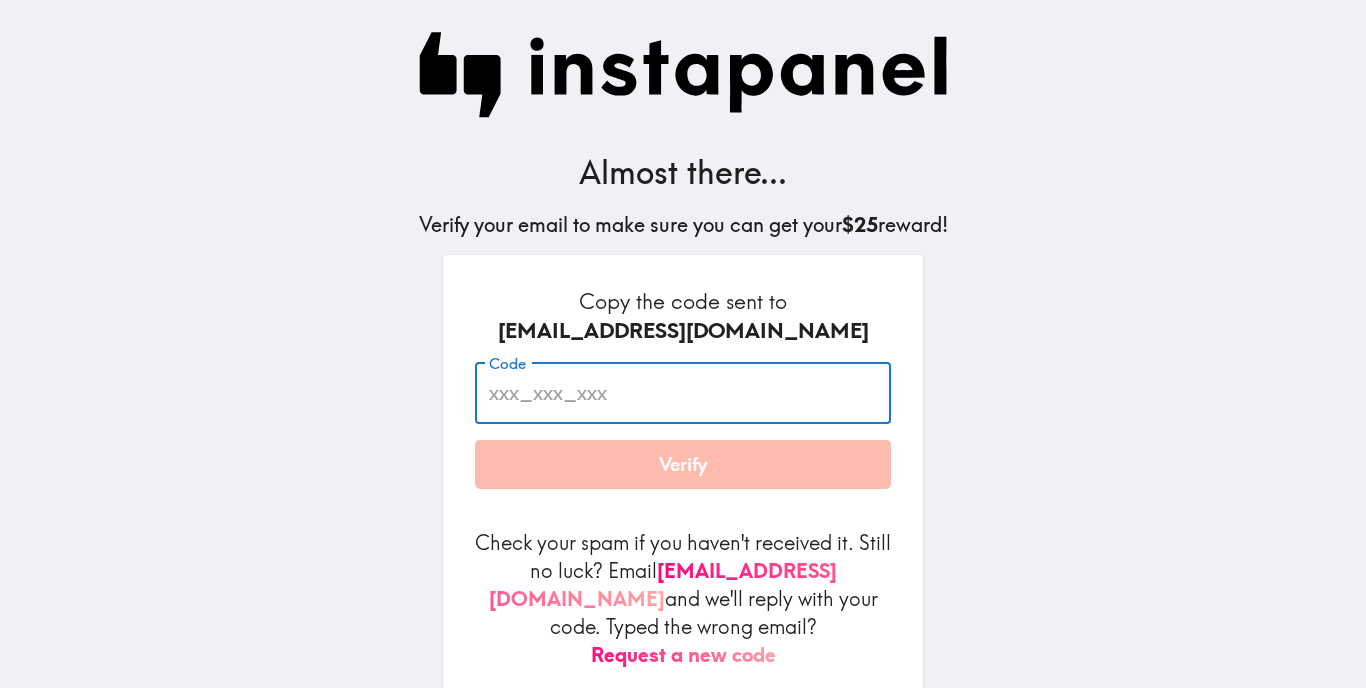 click on "Code" at bounding box center (683, 393) 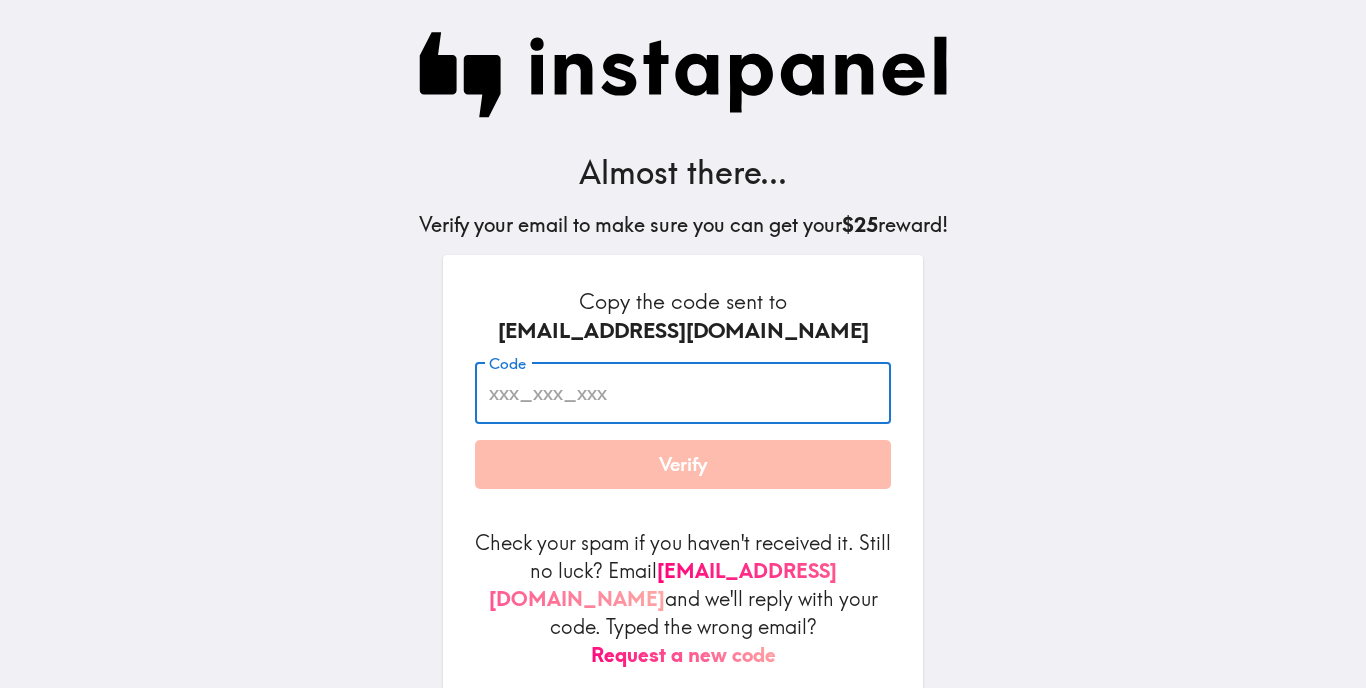 click on "Code" at bounding box center (683, 393) 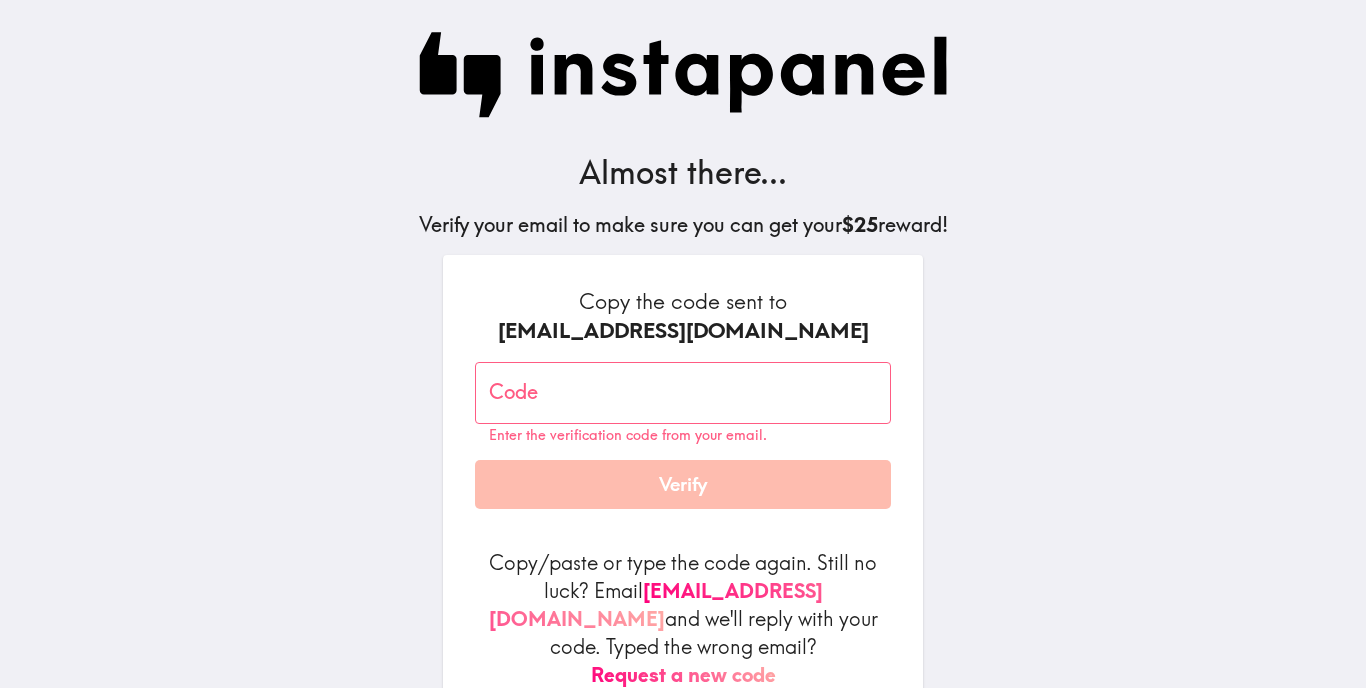 click on "Almost there... Verify your email to make sure you can get your  $25  reward! Copy the code sent to  twinston1256@gmail.com Code Code Enter the verification code from your email. Verify Copy/paste or type the code again.   Still no luck? Email  codes@instapanel.com  and we'll reply with your code.   Typed the wrong email?   Request a new code By using Instapanel, you agree to our  Terms  and  Privacy Policy ." at bounding box center [683, 344] 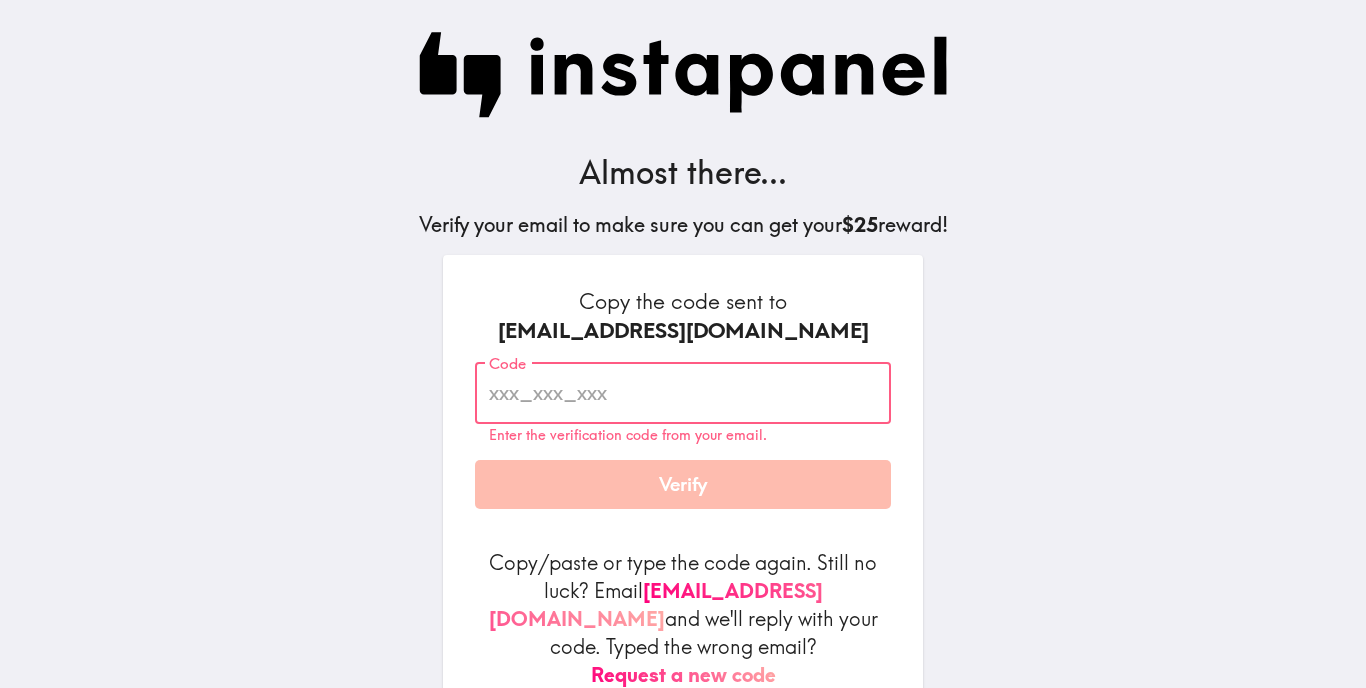 click on "Code" at bounding box center (683, 393) 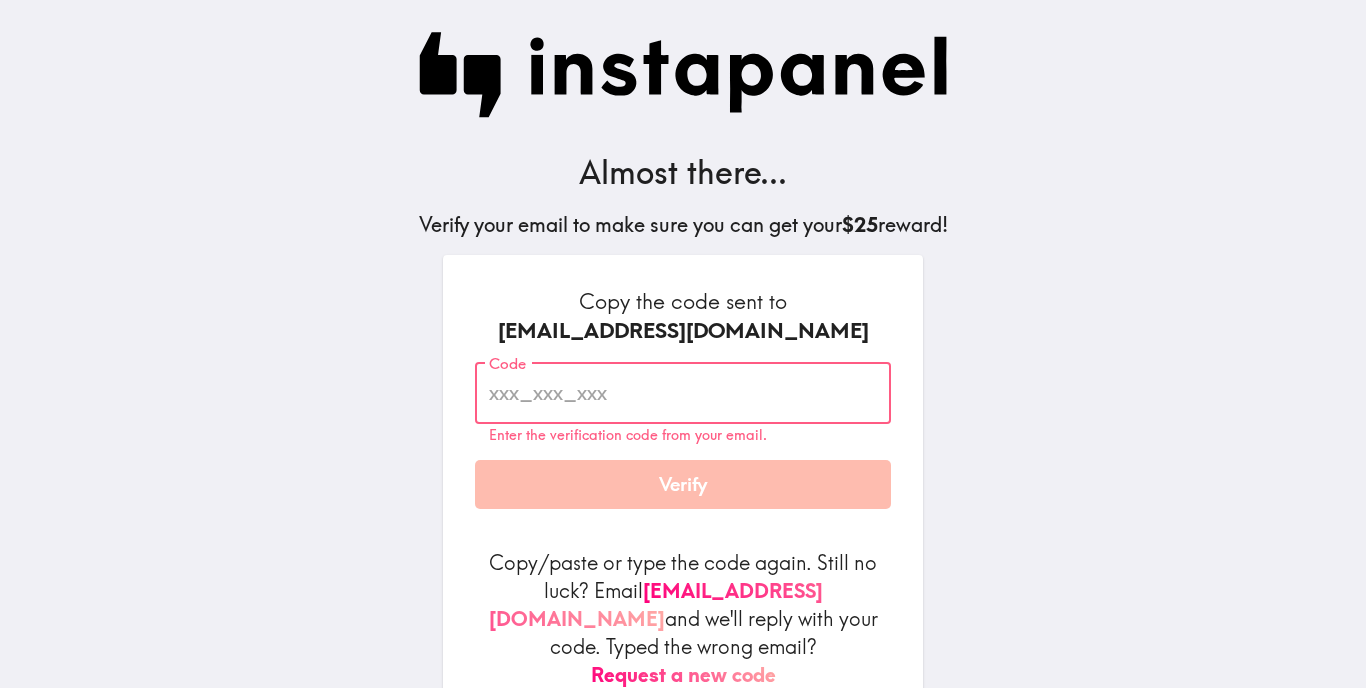 click on "Request a new code" at bounding box center [683, 675] 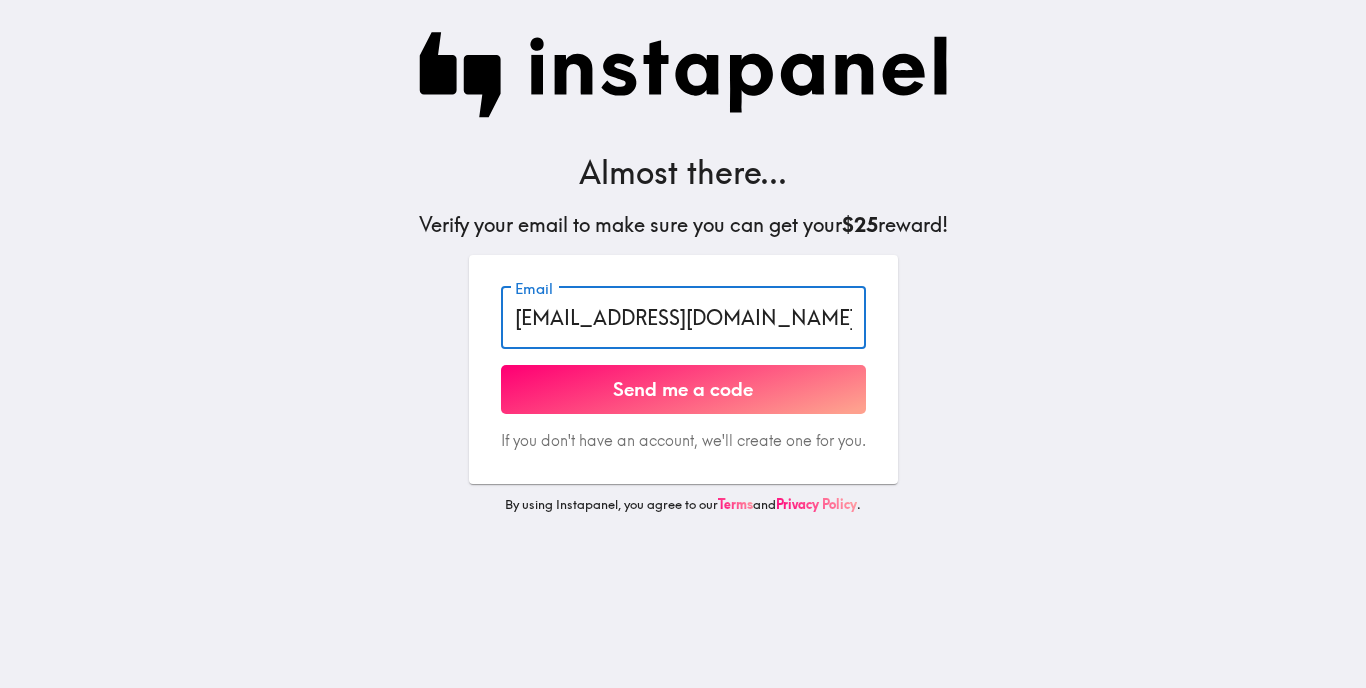 click on "twinston1256@gmail.com" at bounding box center (683, 318) 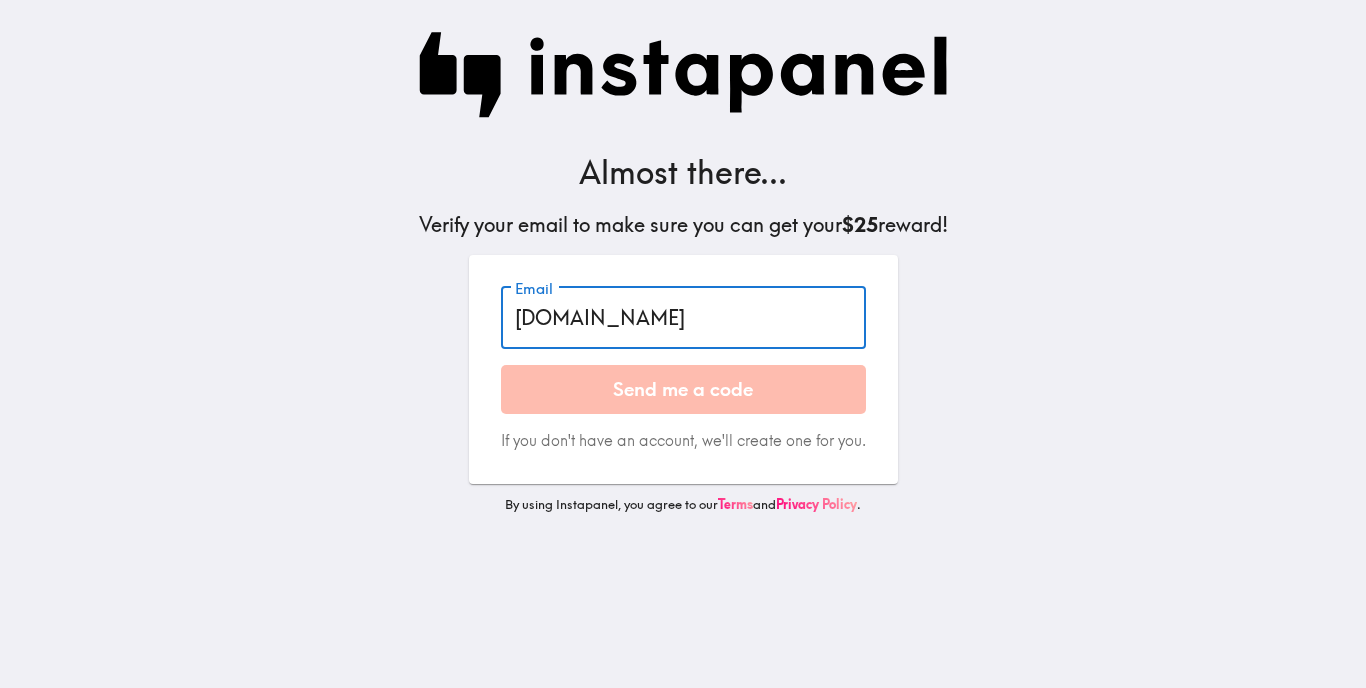 type on "twinston1256@gmail.com" 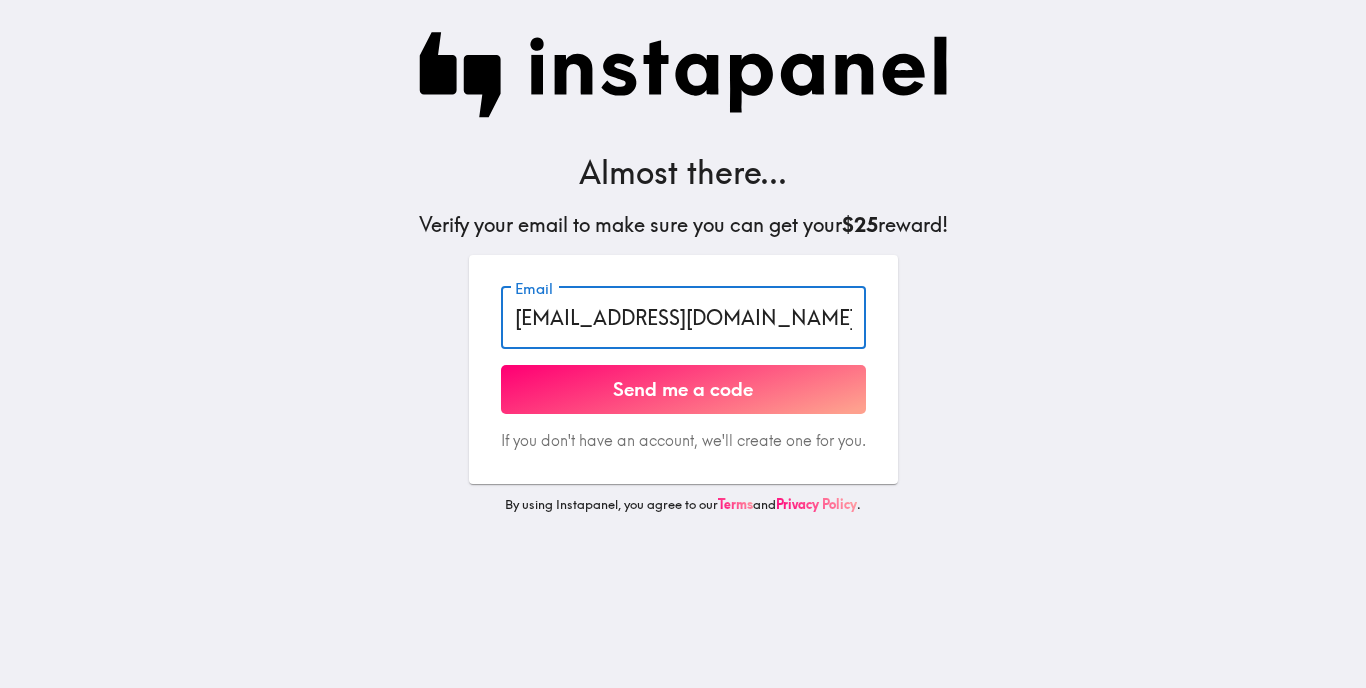 click on "Send me a code" at bounding box center (683, 390) 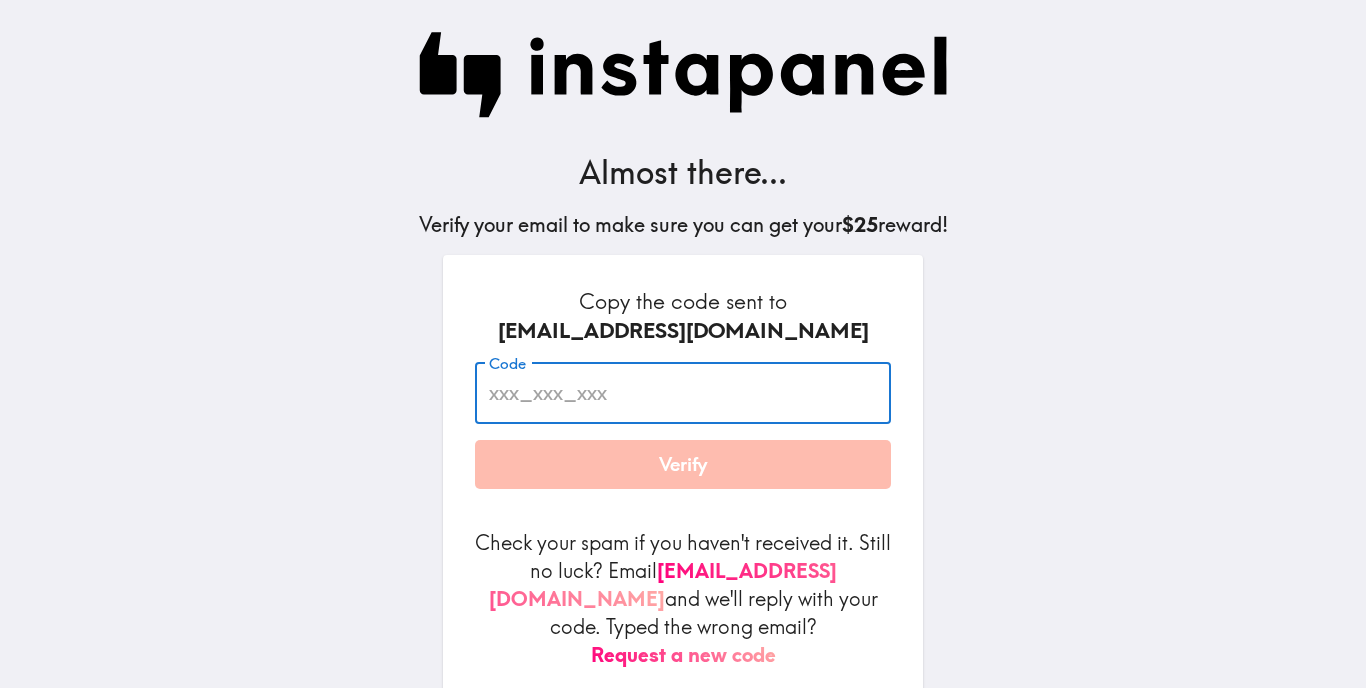 click on "Code" at bounding box center (683, 393) 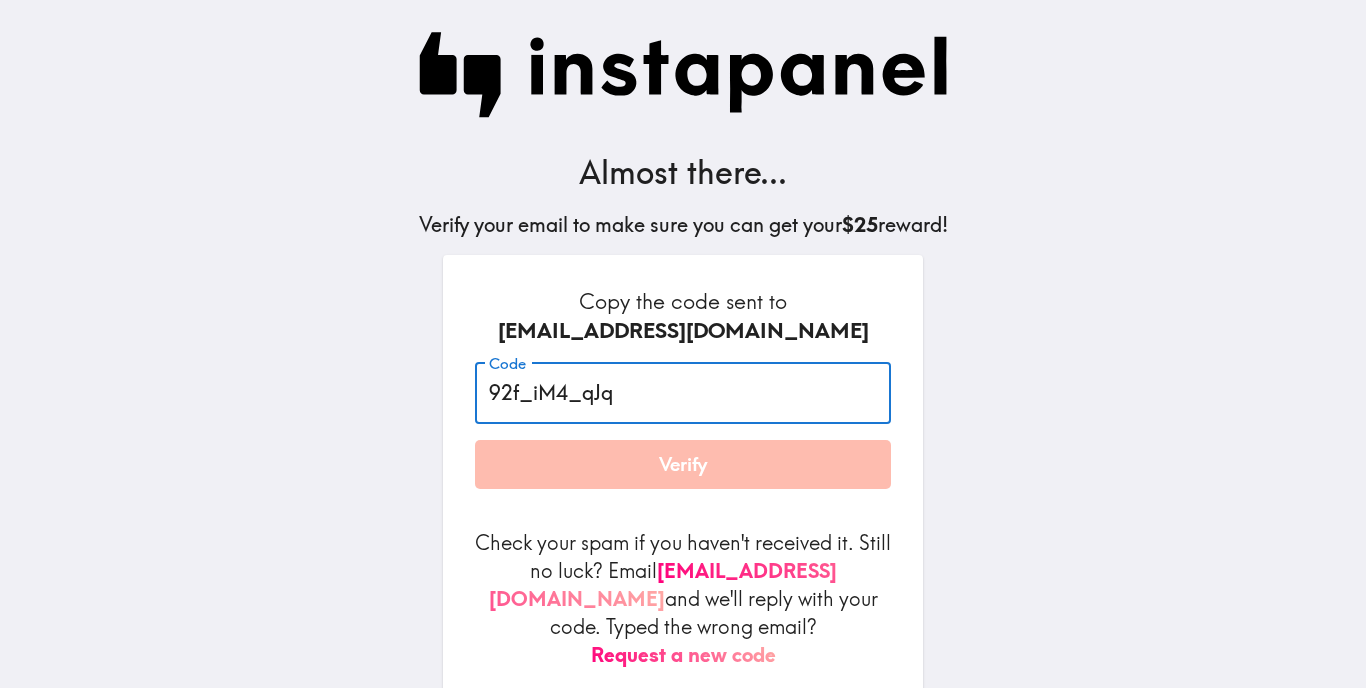 type on "92f_iM4_qJq" 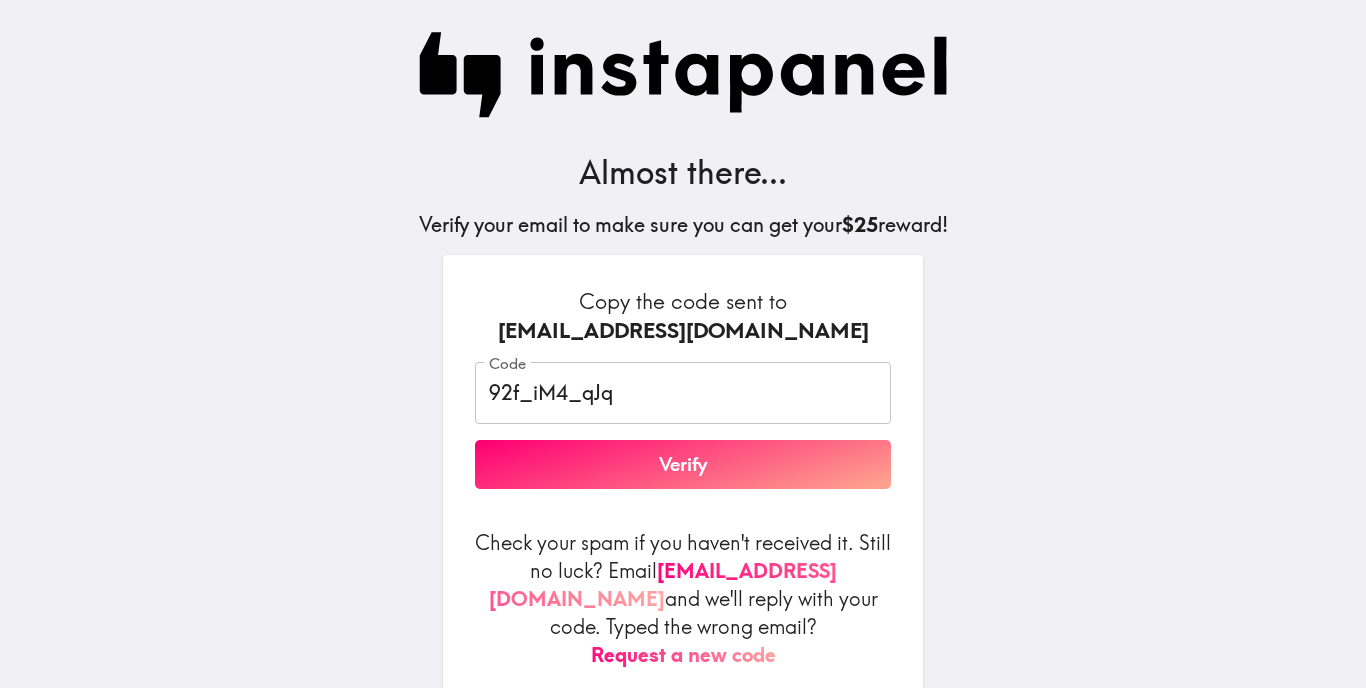 click on "Verify" at bounding box center [683, 465] 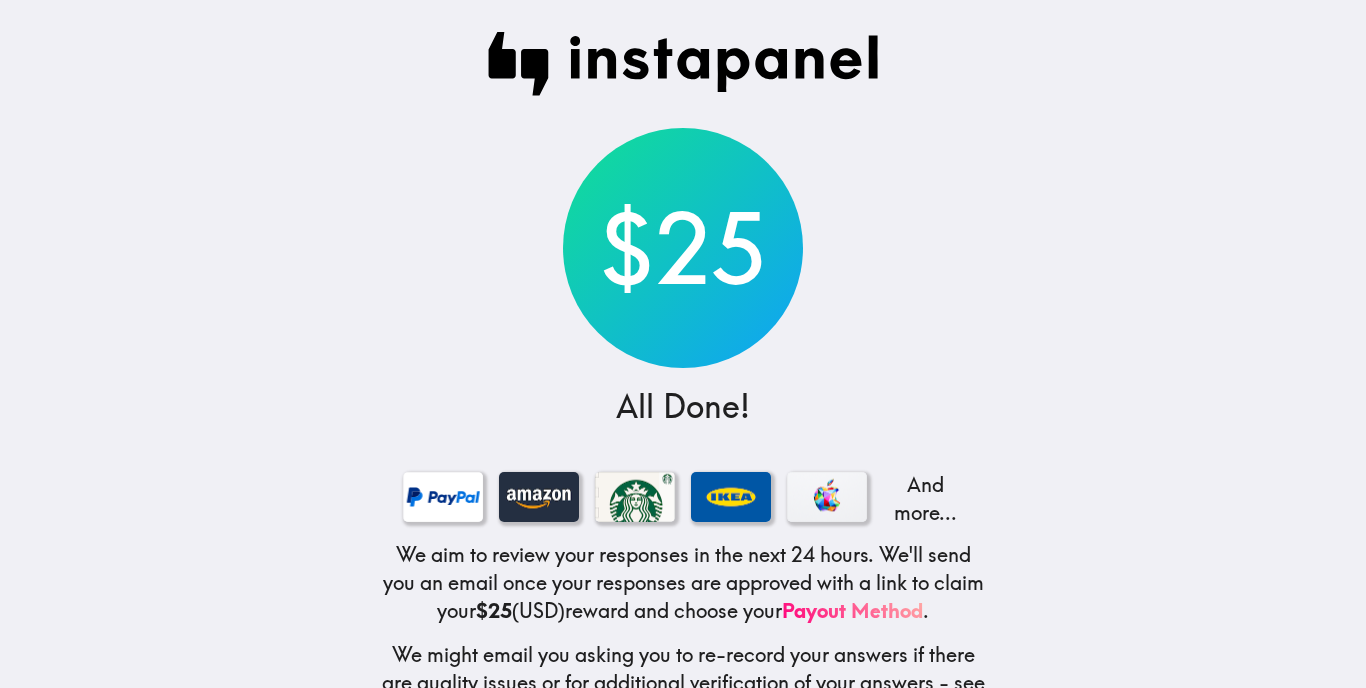 click on "And more..." at bounding box center [923, 499] 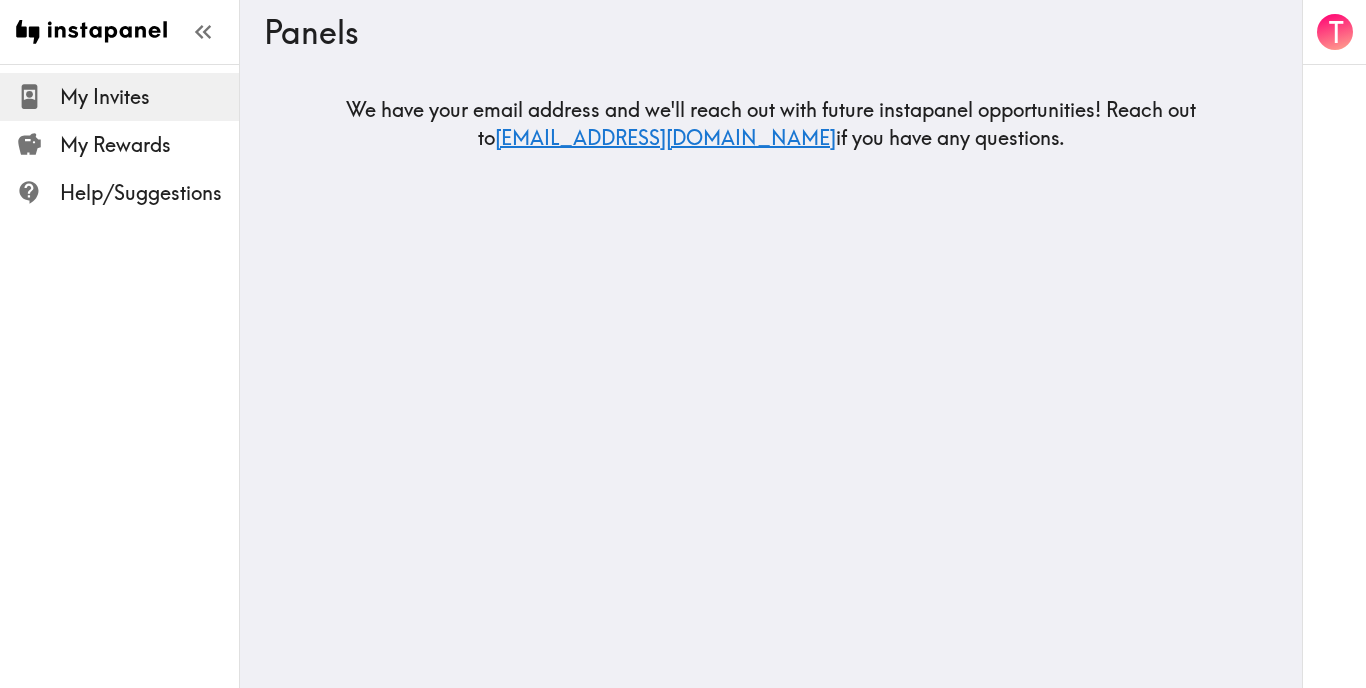 scroll, scrollTop: 0, scrollLeft: 0, axis: both 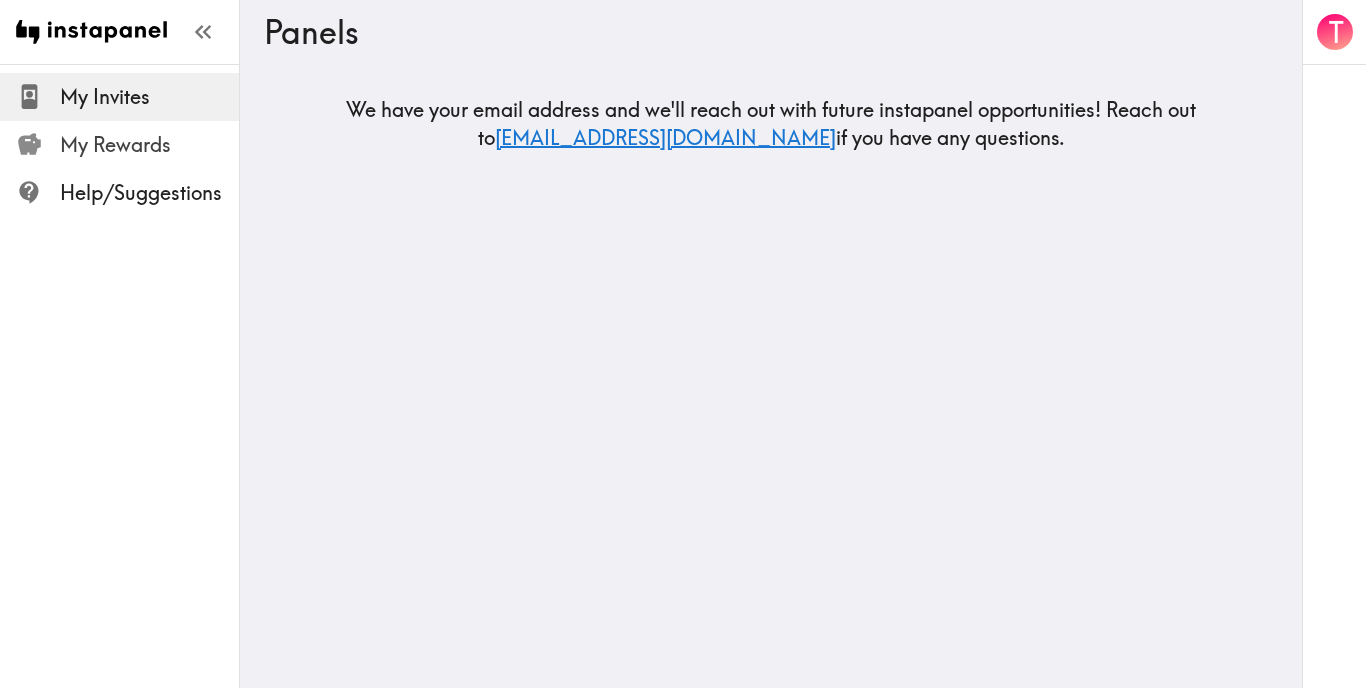 click on "My Rewards" at bounding box center [149, 145] 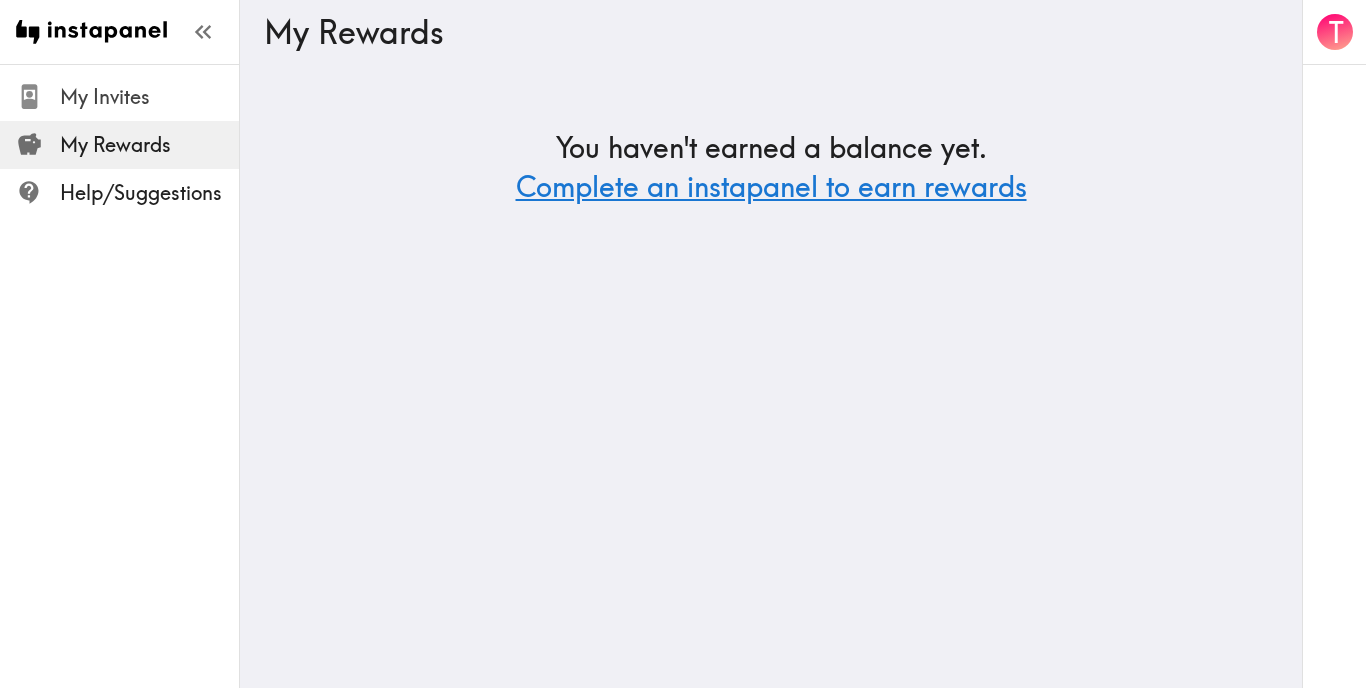 click on "My Invites" at bounding box center (149, 97) 